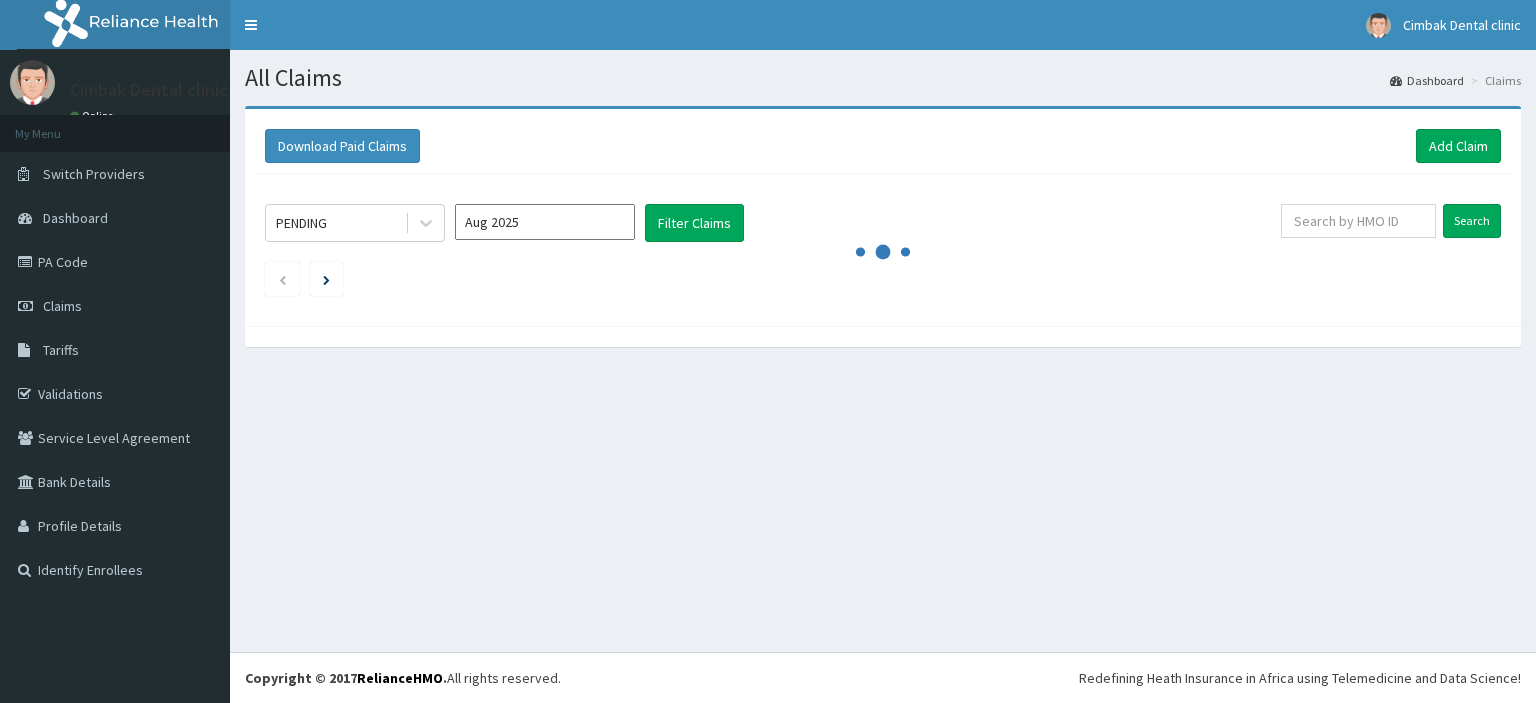 scroll, scrollTop: 0, scrollLeft: 0, axis: both 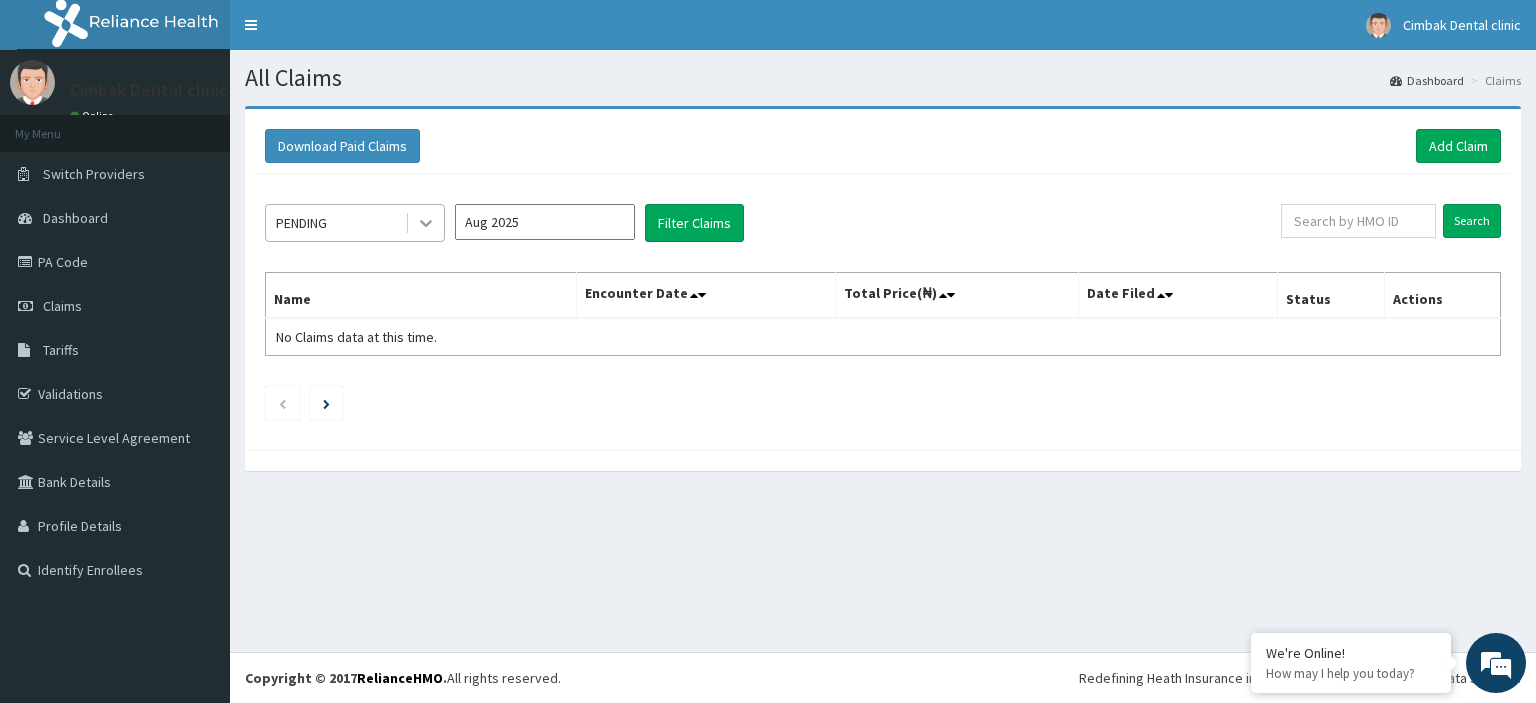 click 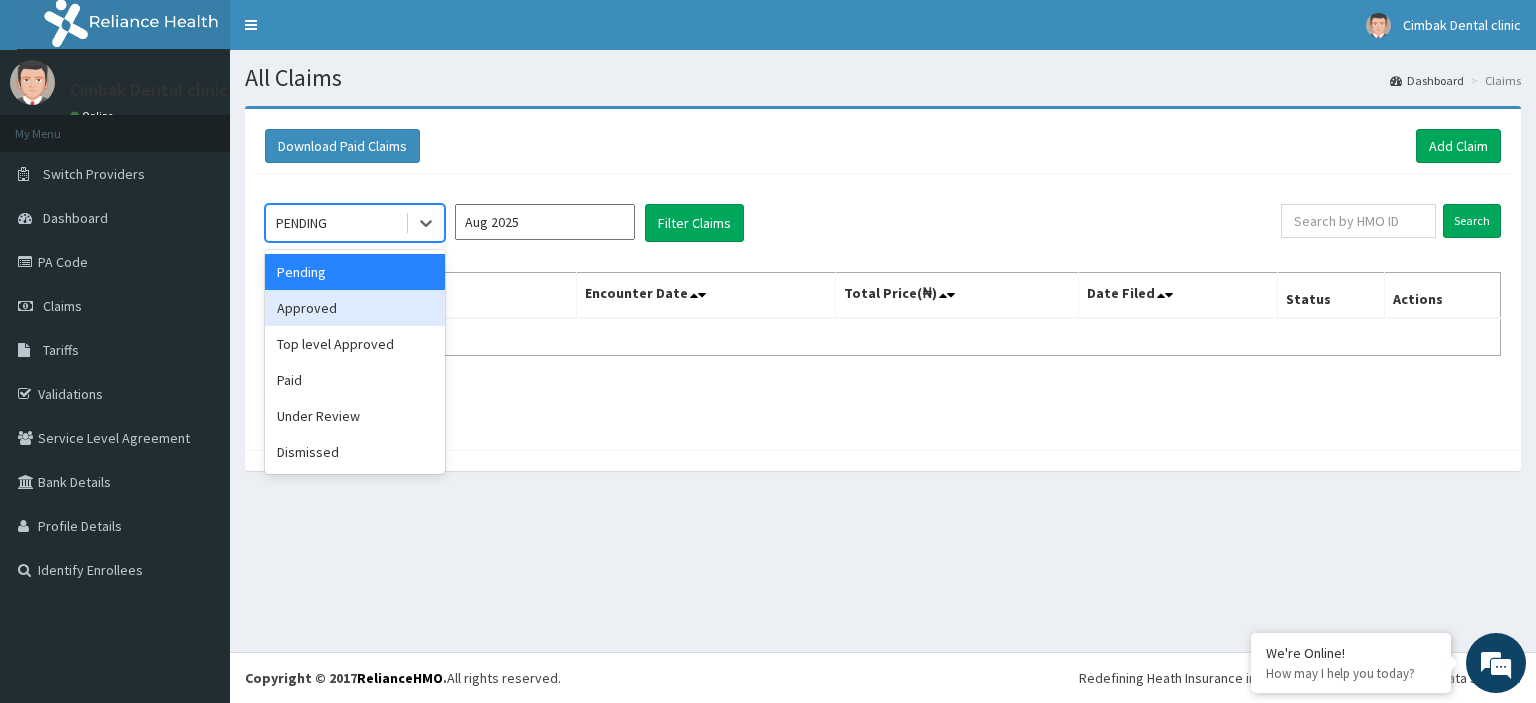 click on "Approved" at bounding box center (355, 308) 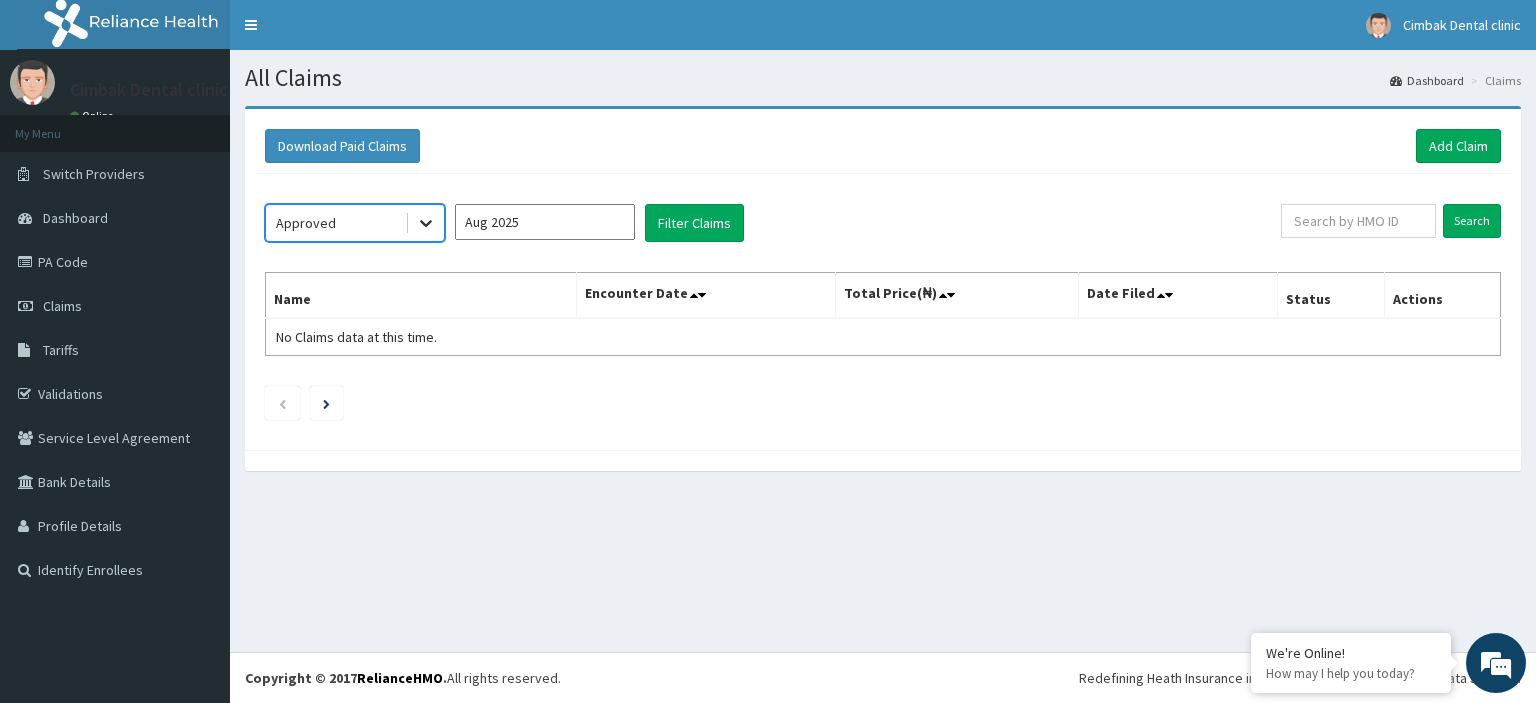 click 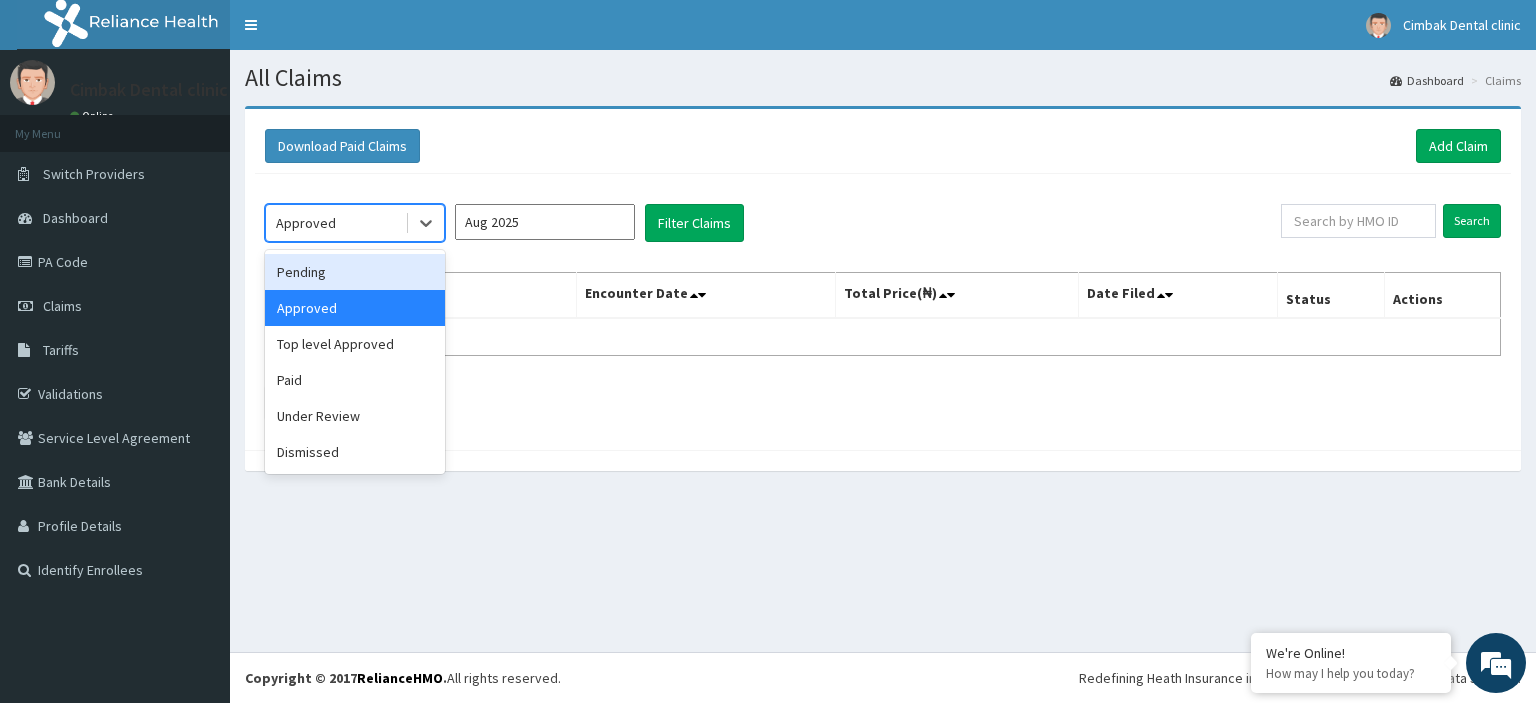 click on "Pending" at bounding box center [355, 272] 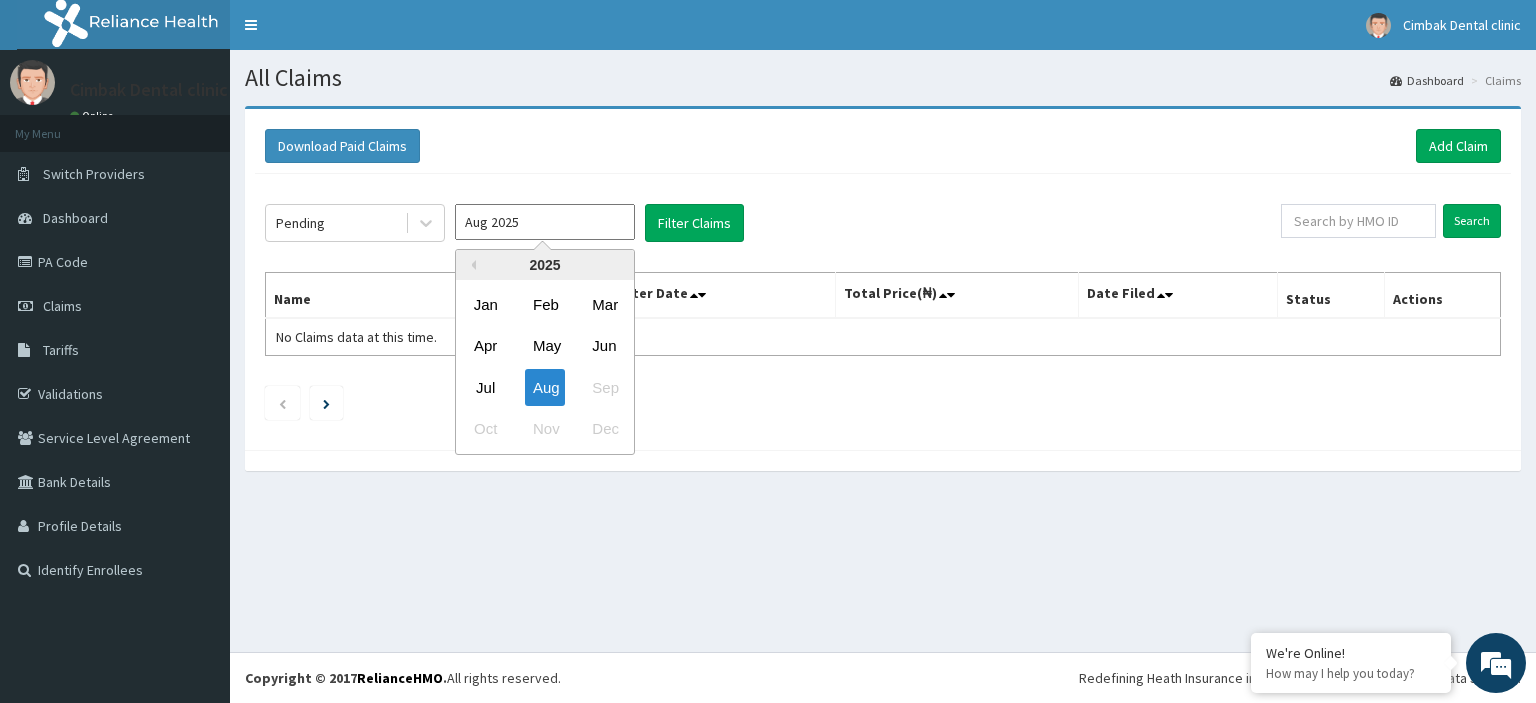 click on "Aug 2025" at bounding box center (545, 222) 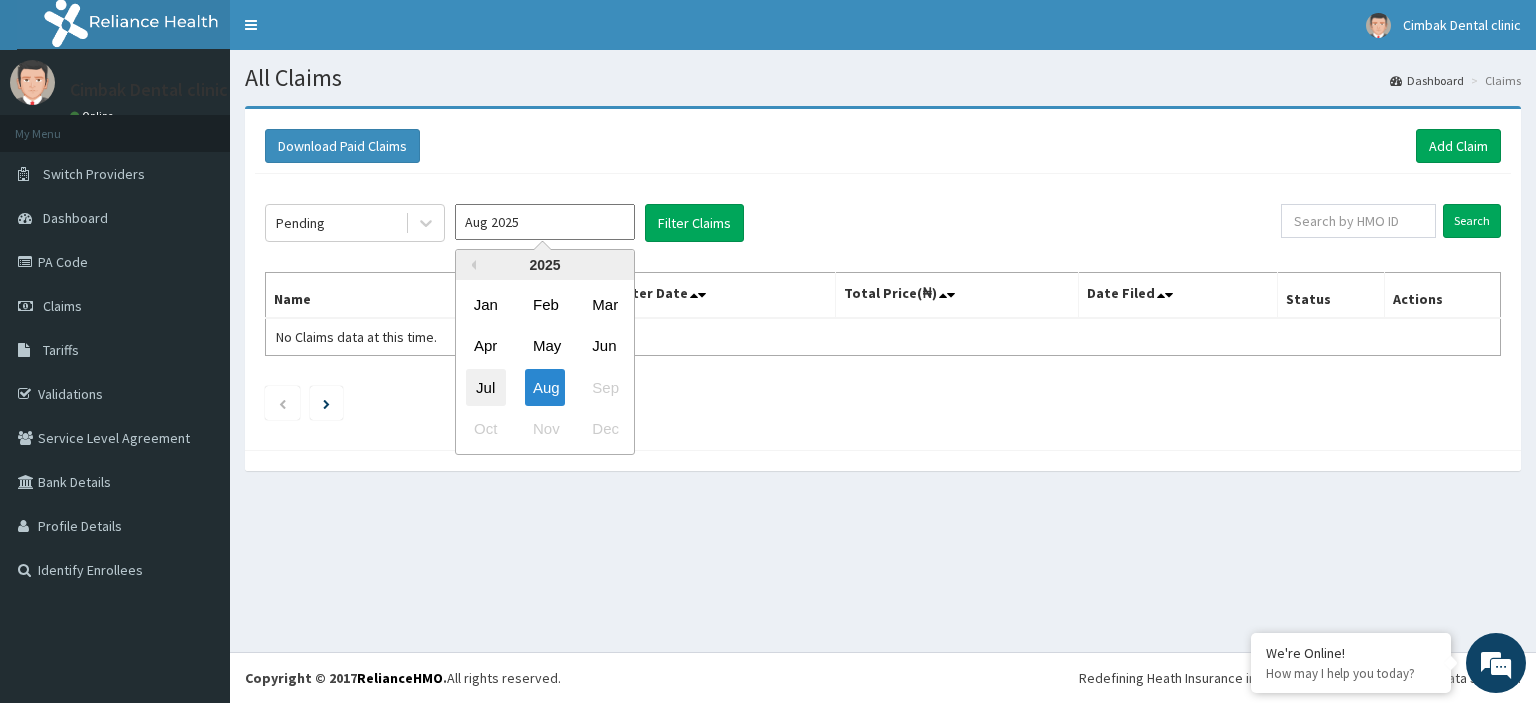 click on "Jul" at bounding box center [486, 387] 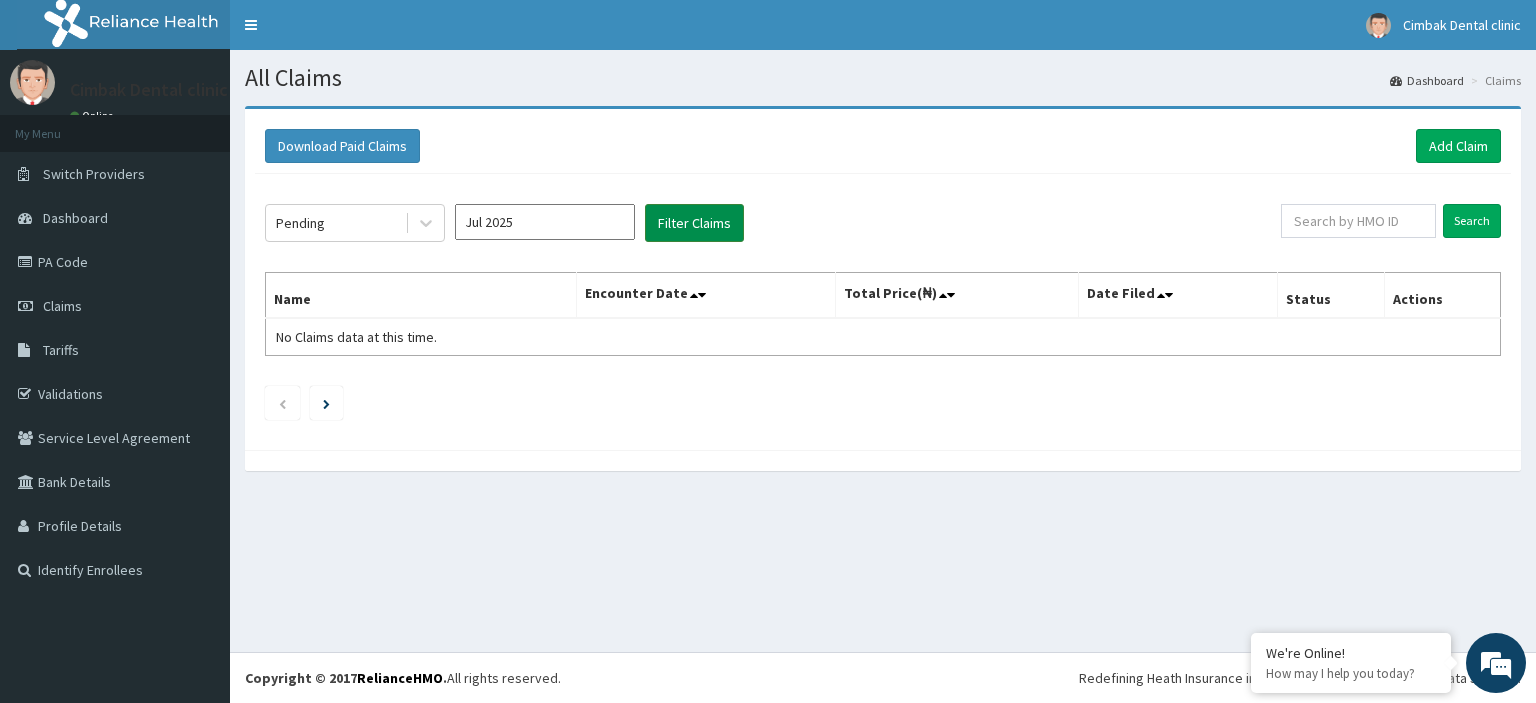 click on "Filter Claims" at bounding box center (694, 223) 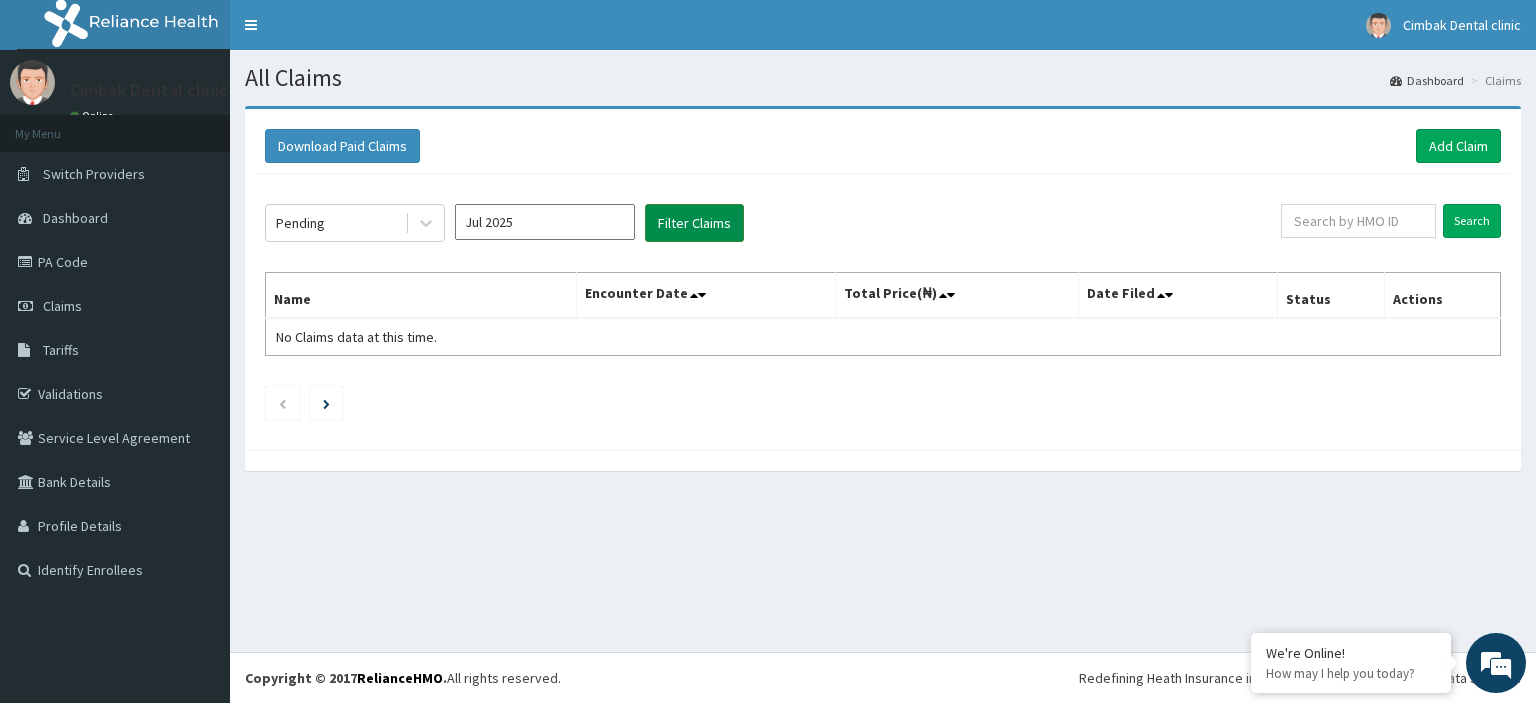 click on "Filter Claims" at bounding box center [694, 223] 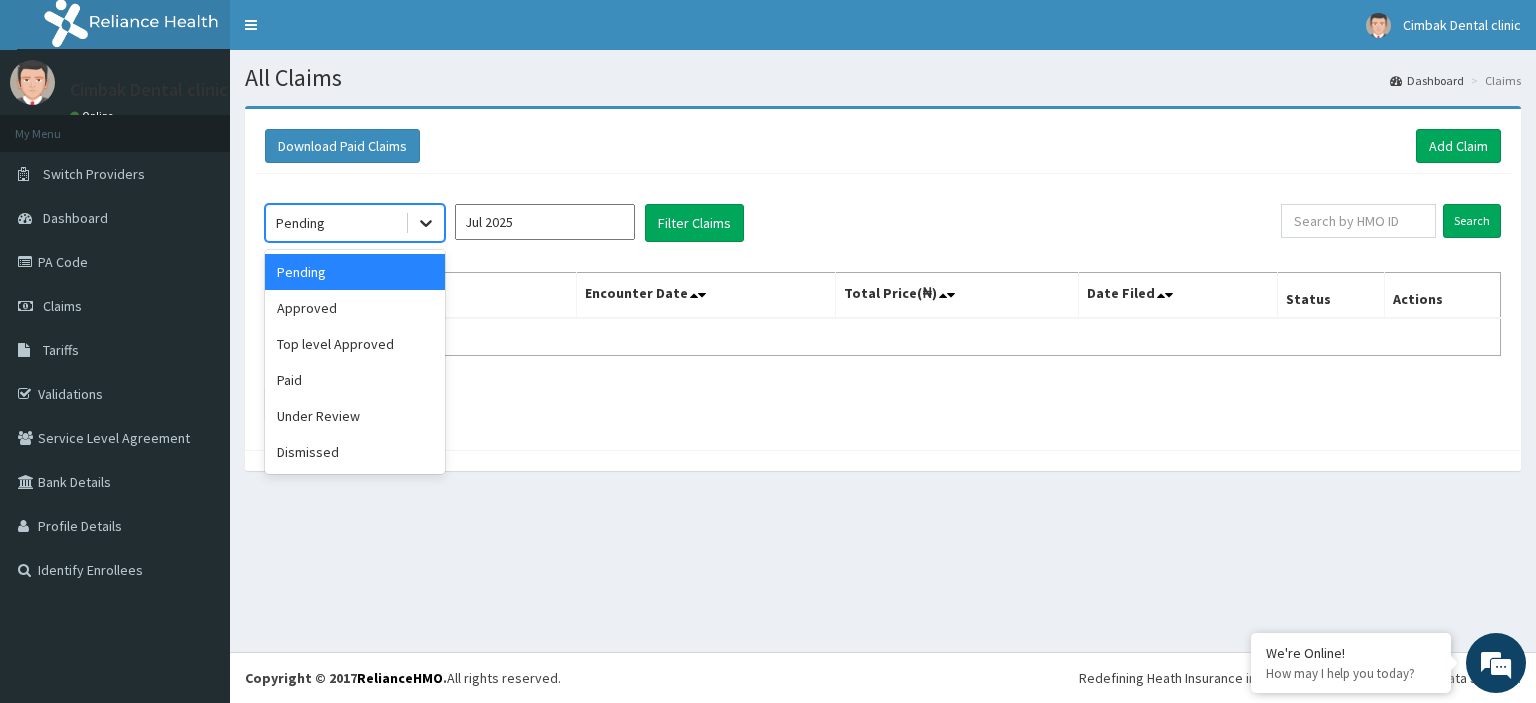 click 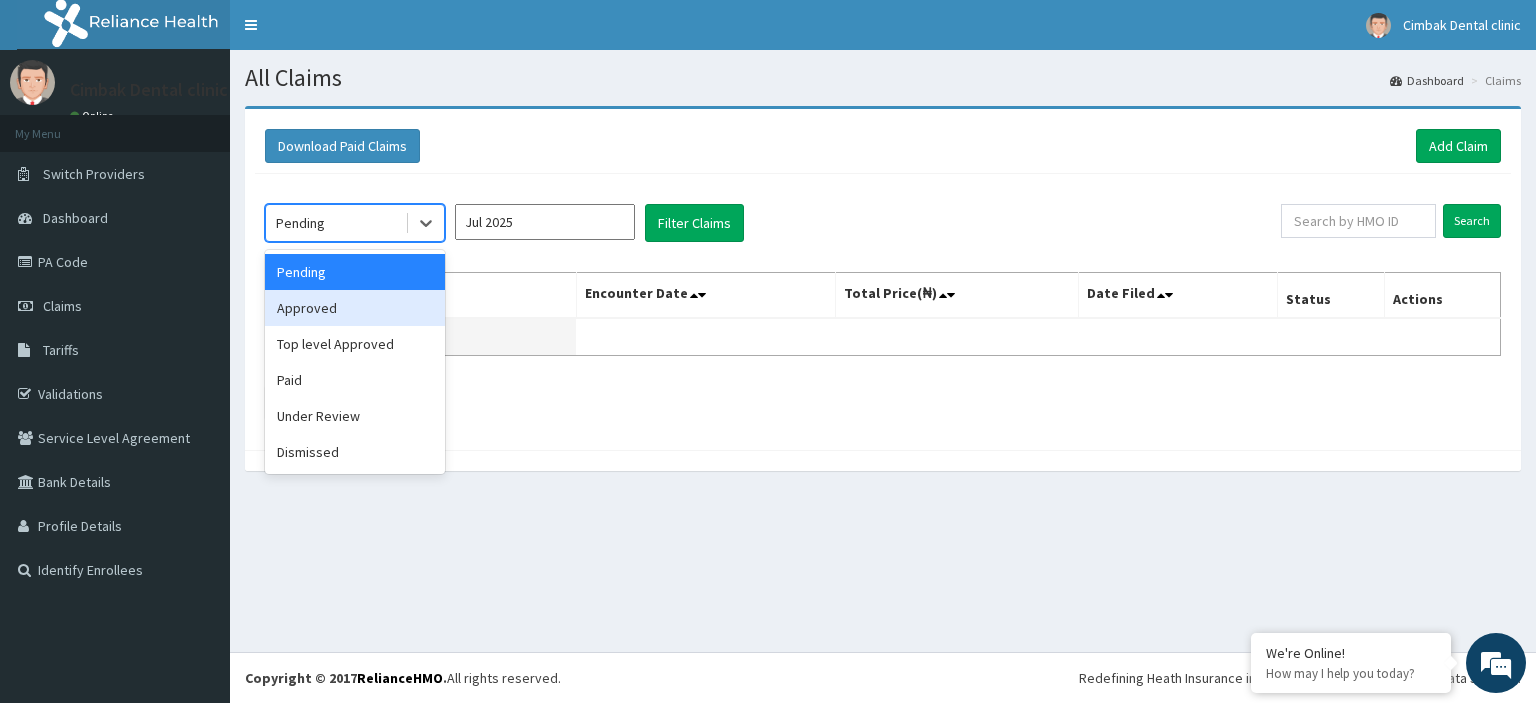 click on "Approved" at bounding box center [355, 308] 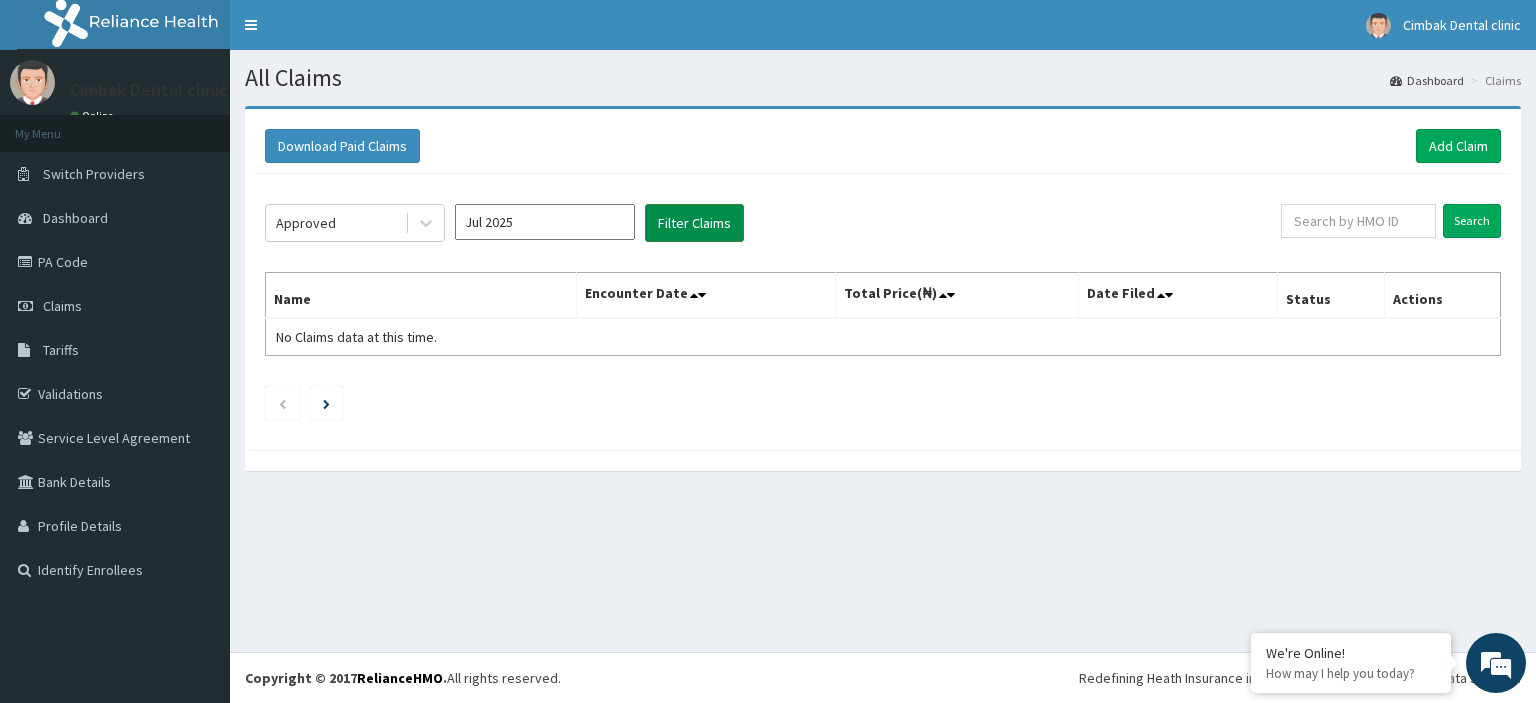 click on "Filter Claims" at bounding box center (694, 223) 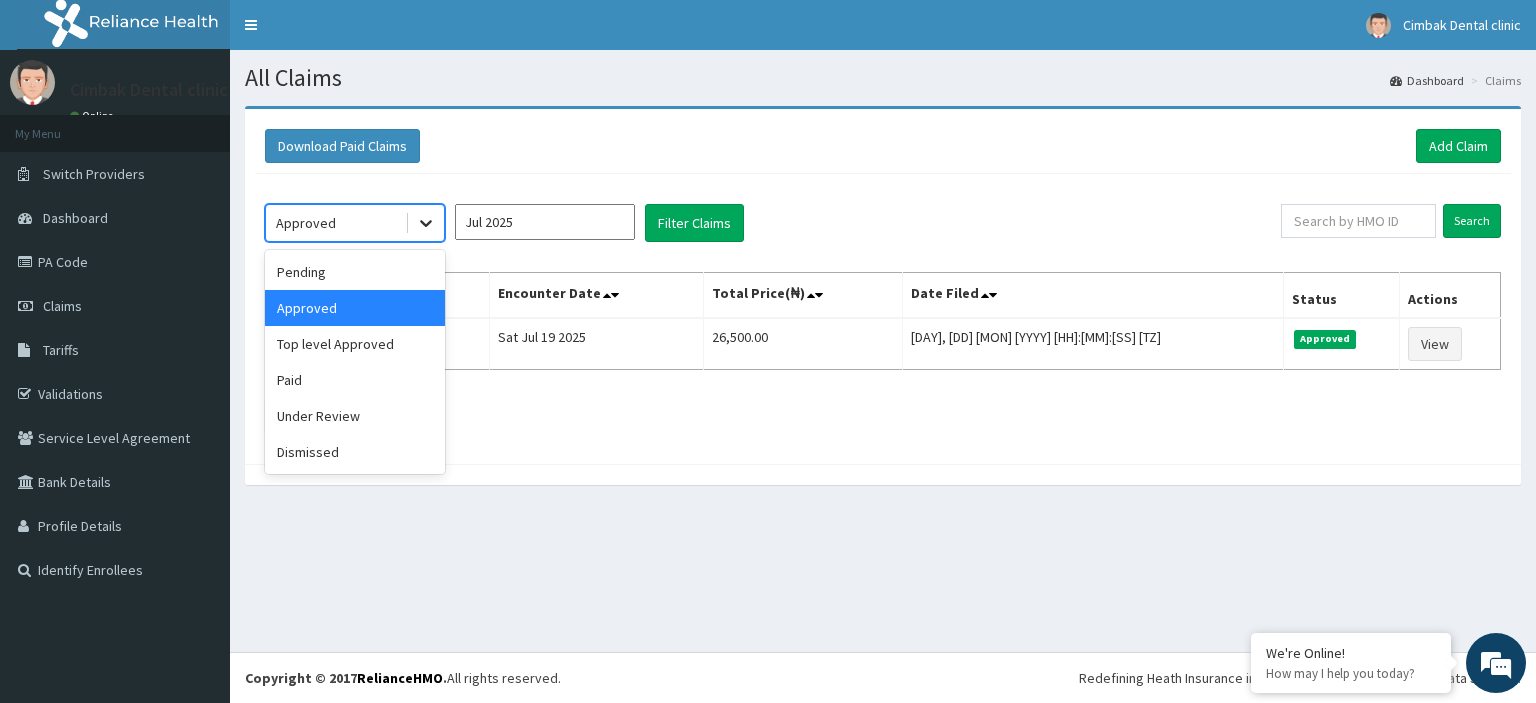 click at bounding box center (426, 223) 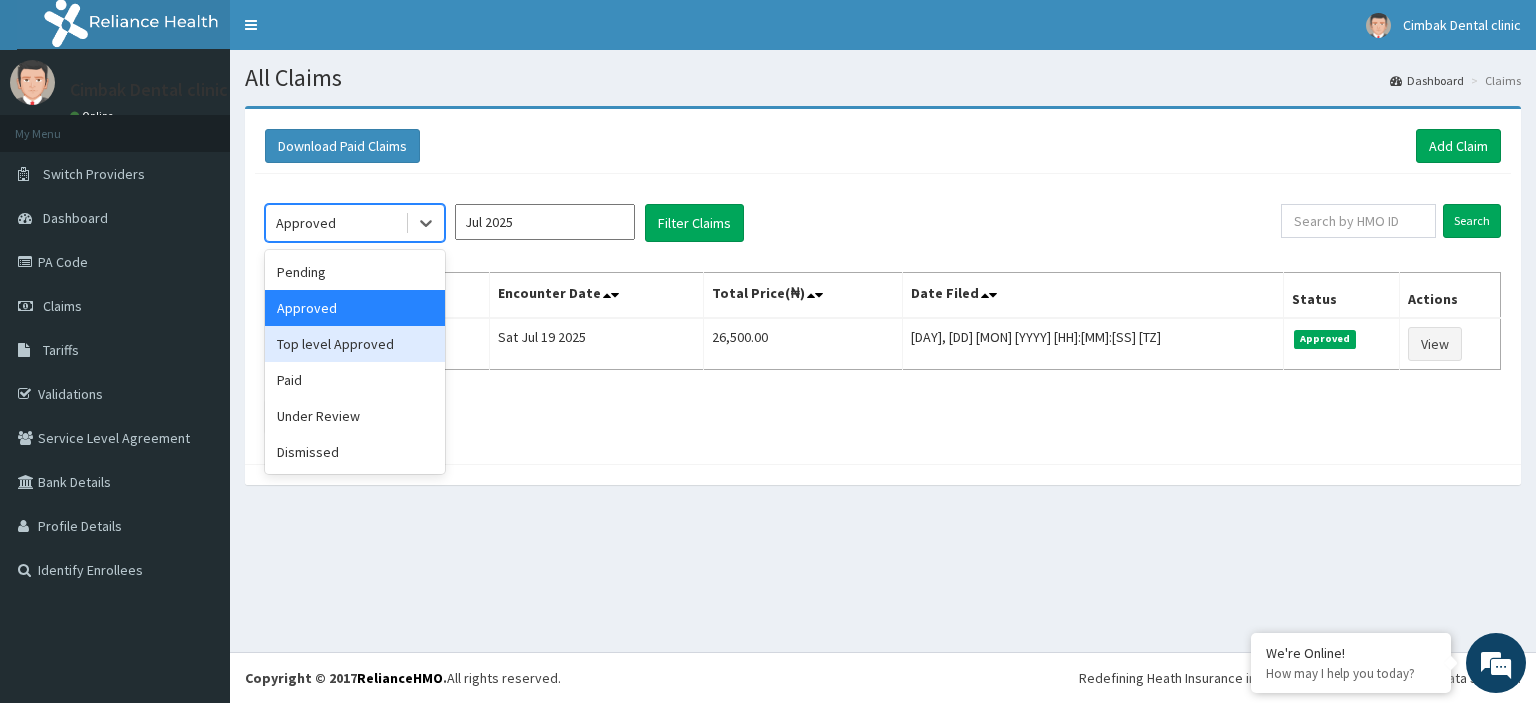 click on "Top level Approved" at bounding box center (355, 344) 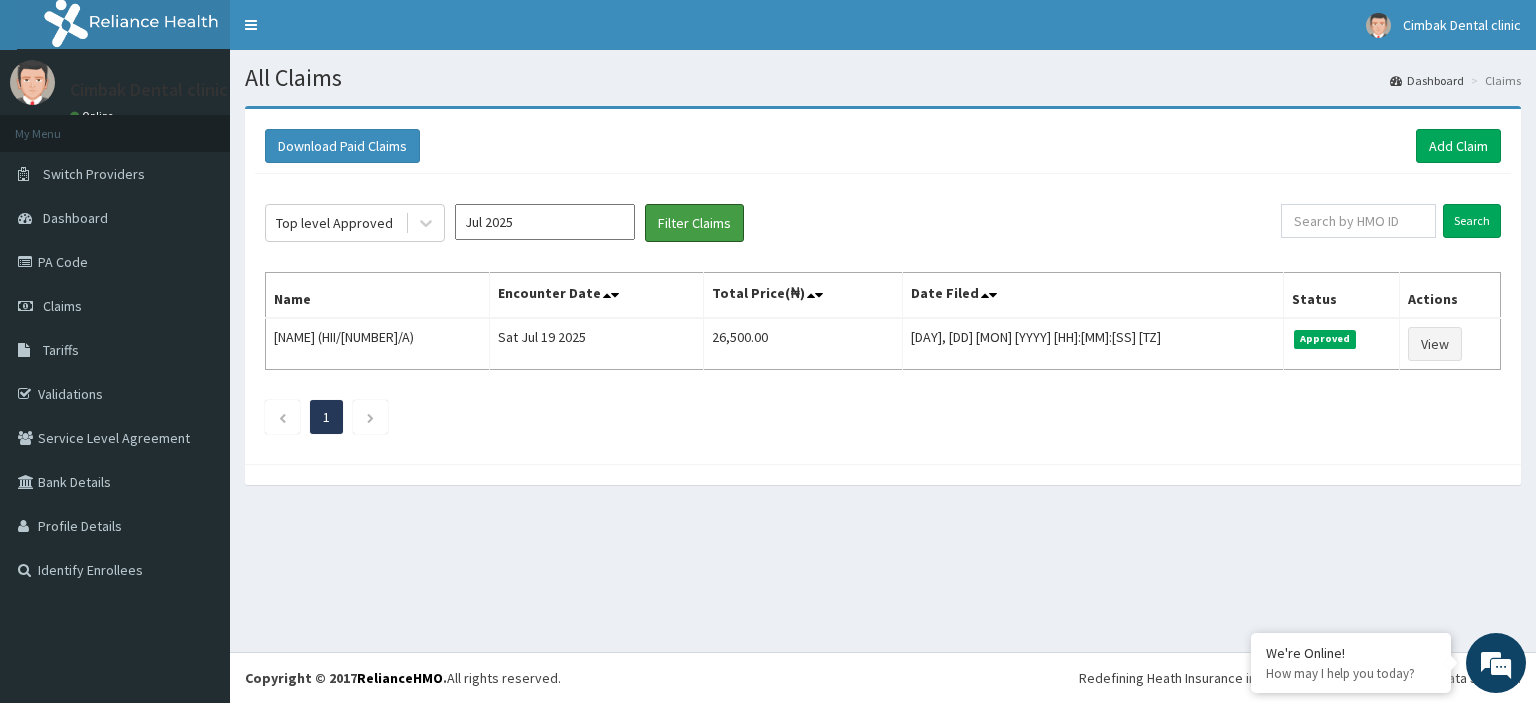 drag, startPoint x: 692, startPoint y: 224, endPoint x: 697, endPoint y: 242, distance: 18.681541 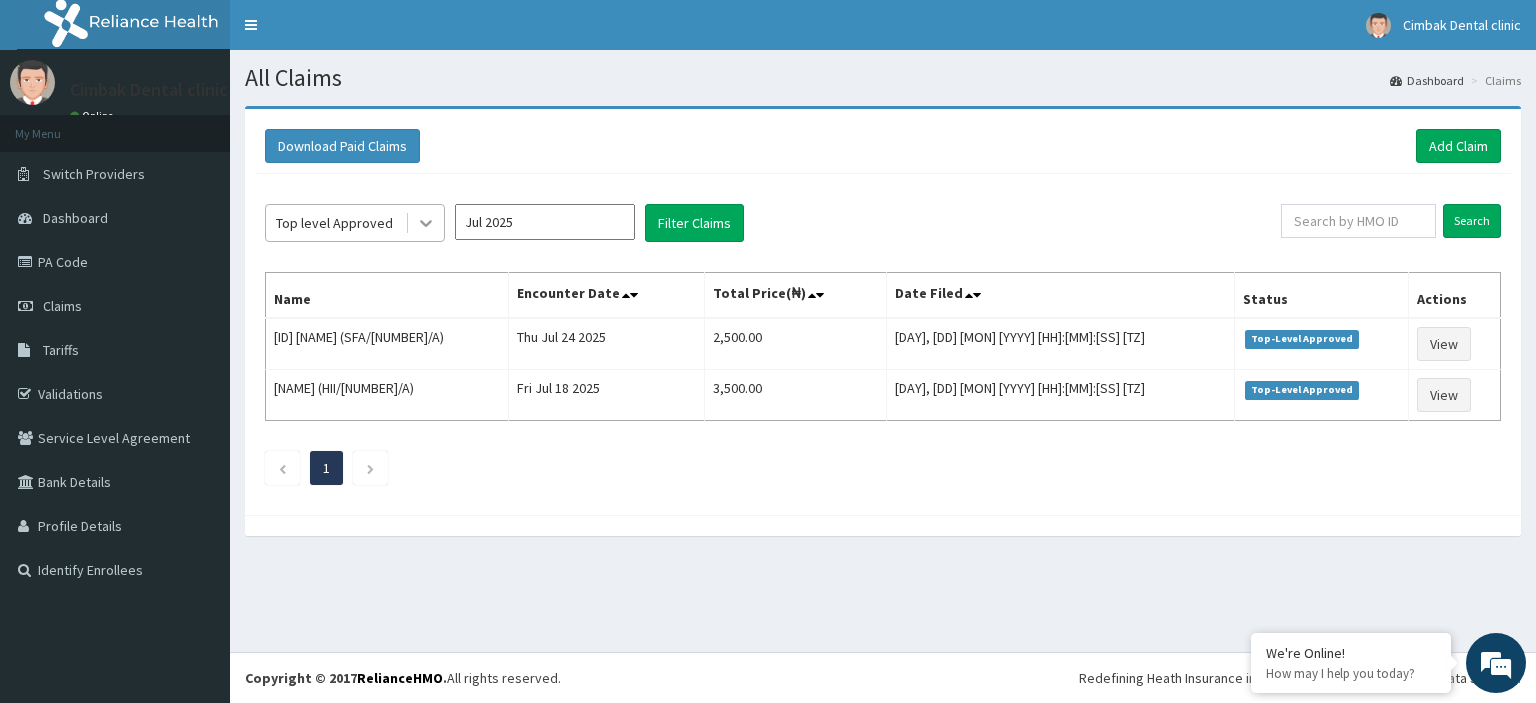 click 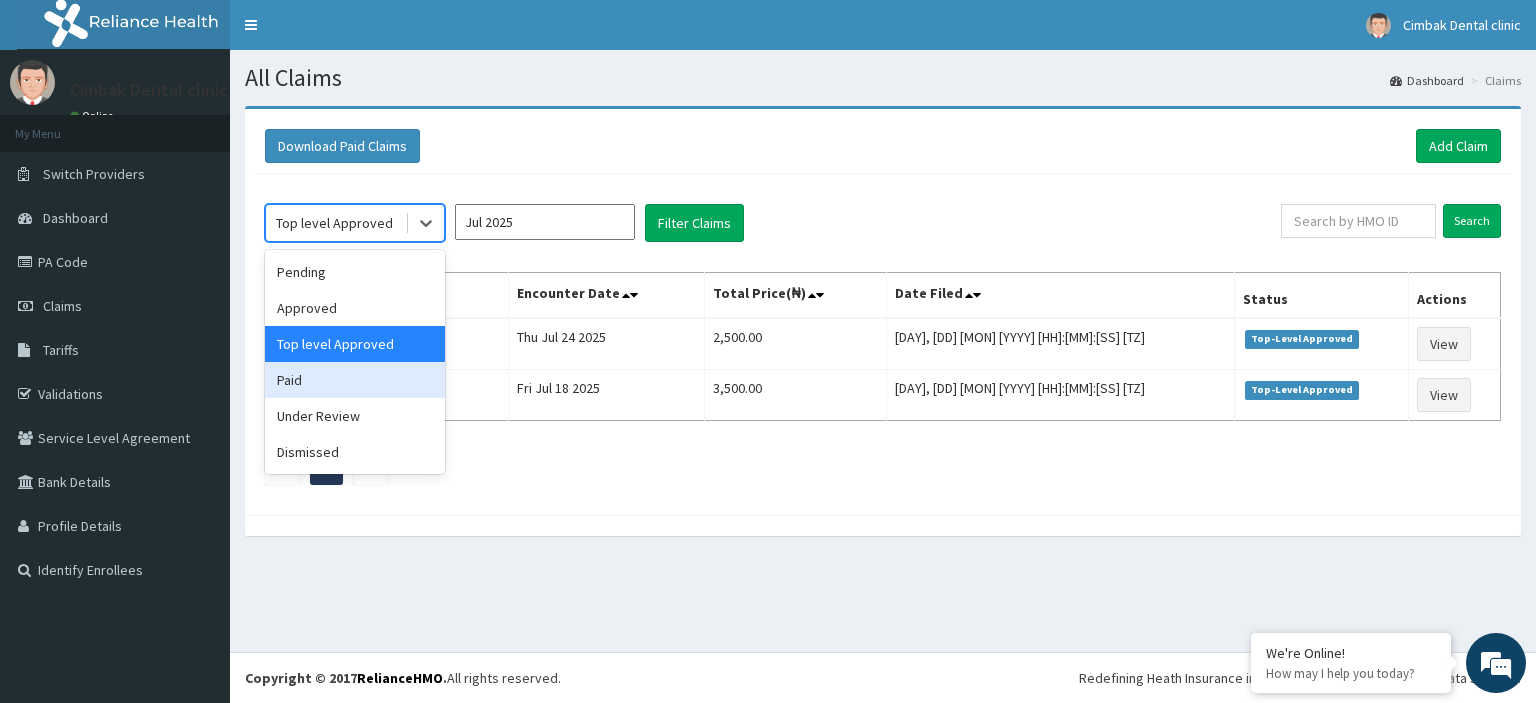 click on "Paid" at bounding box center (355, 380) 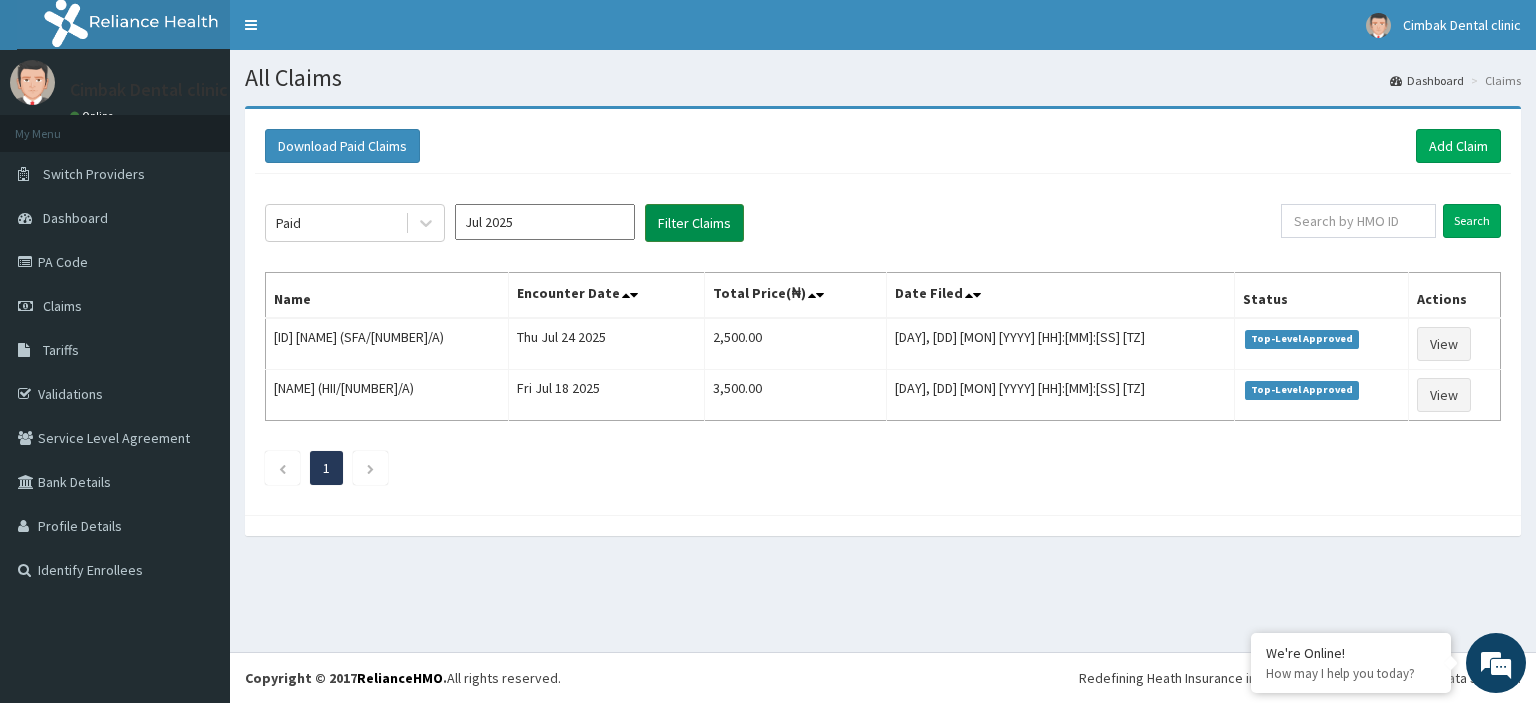 click on "Filter Claims" at bounding box center (694, 223) 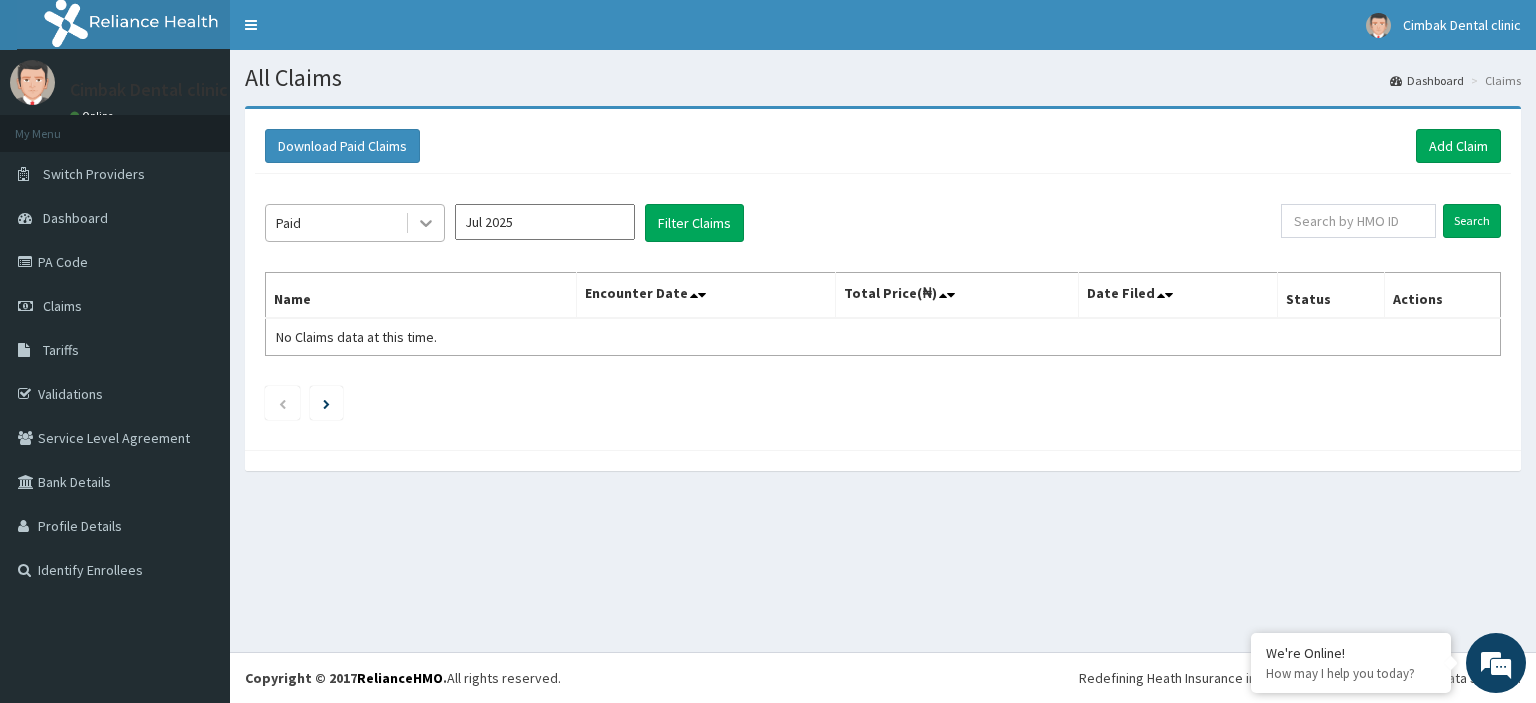 click 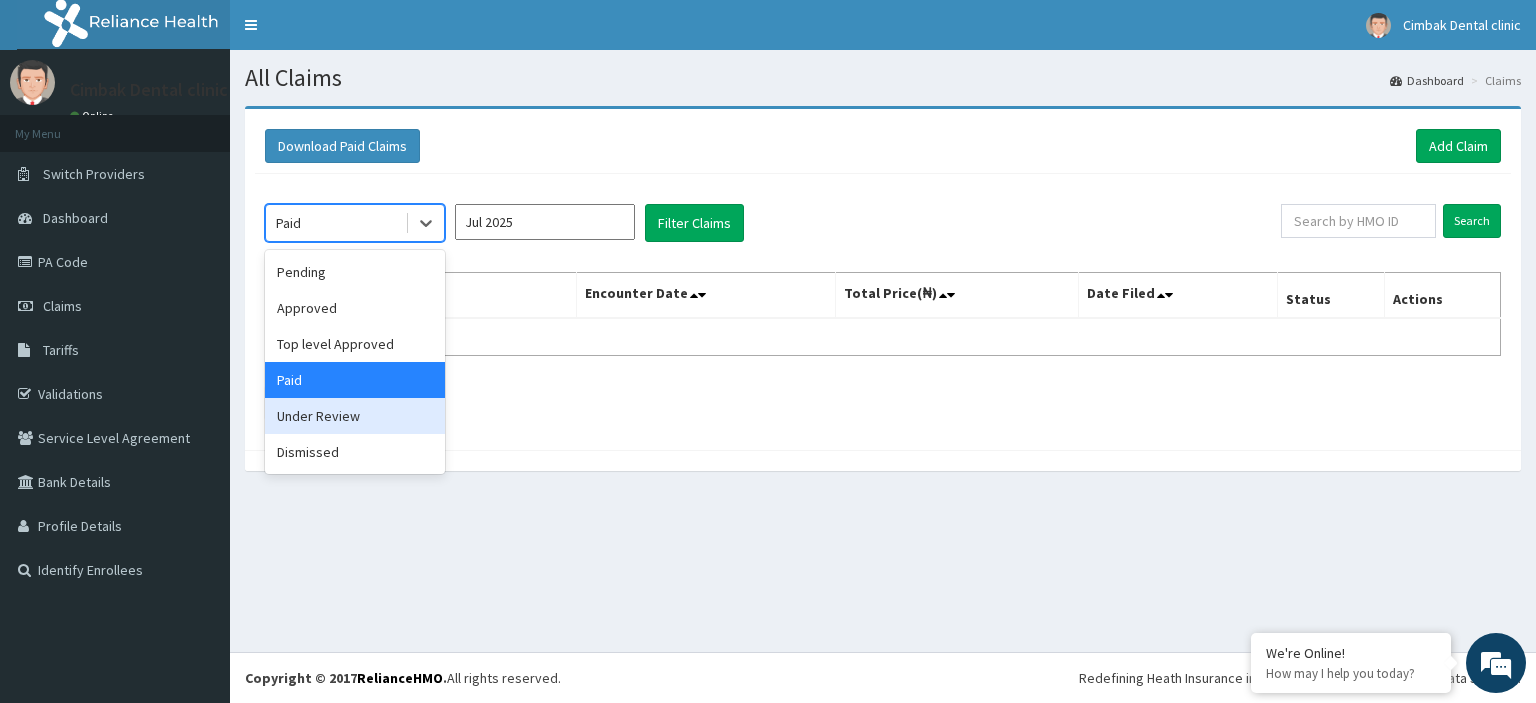 click on "Under Review" at bounding box center (355, 416) 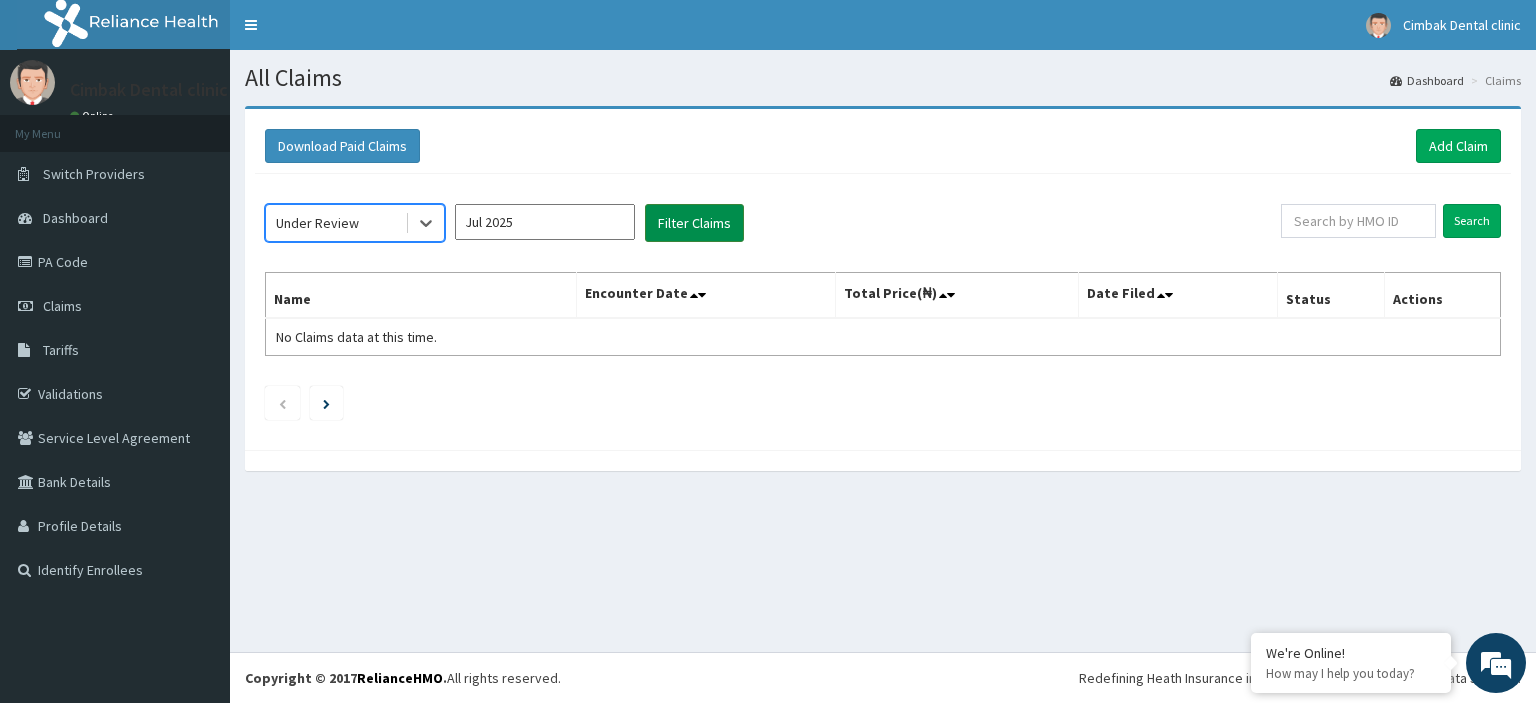 click on "Filter Claims" at bounding box center [694, 223] 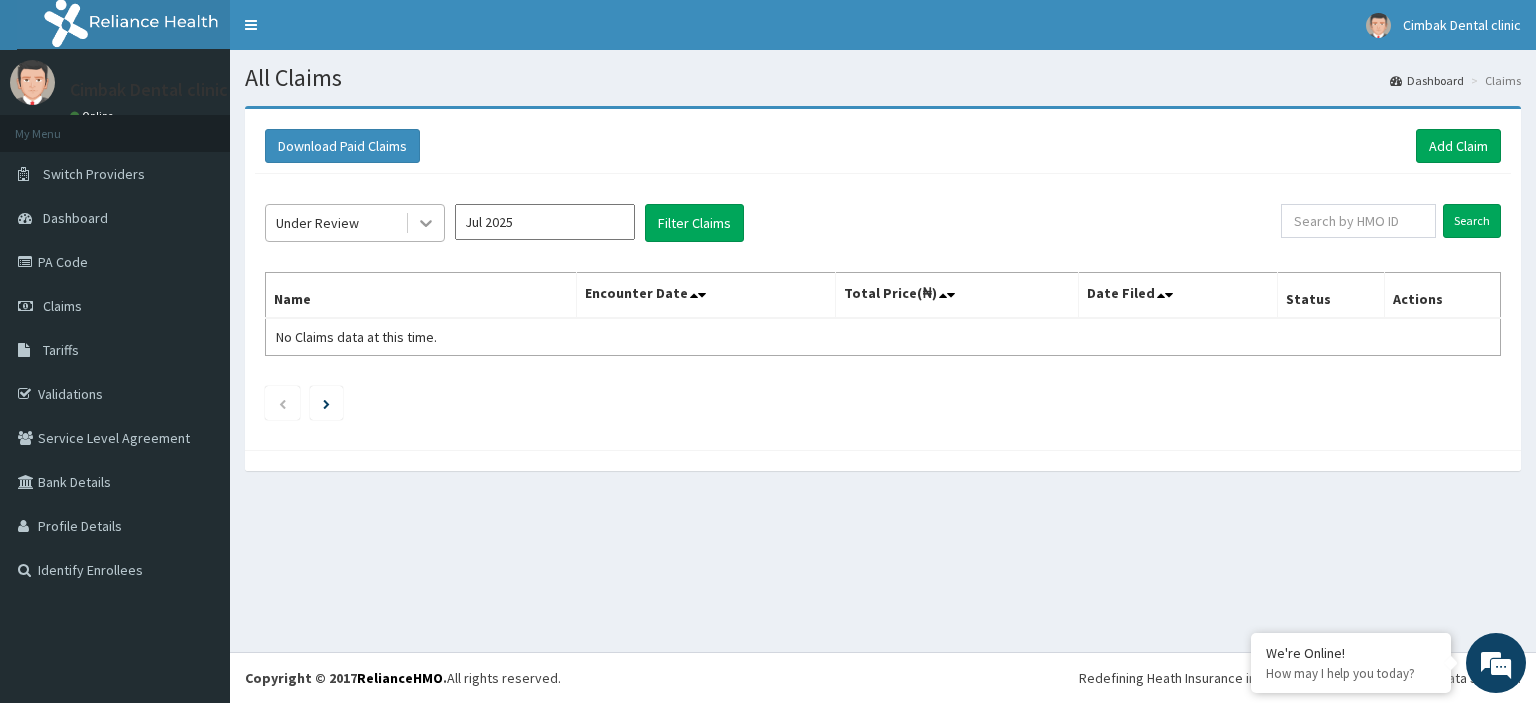 click 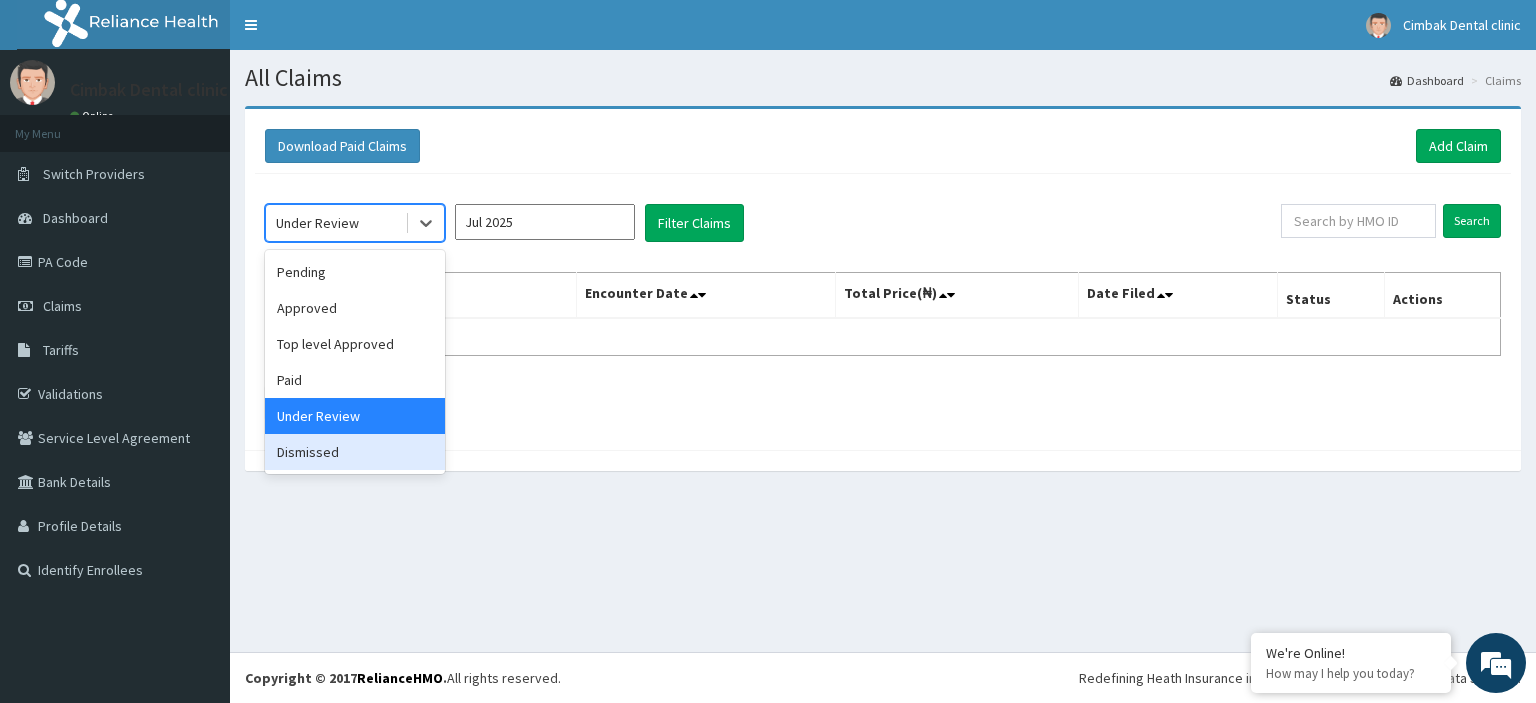 click on "Dismissed" at bounding box center (355, 452) 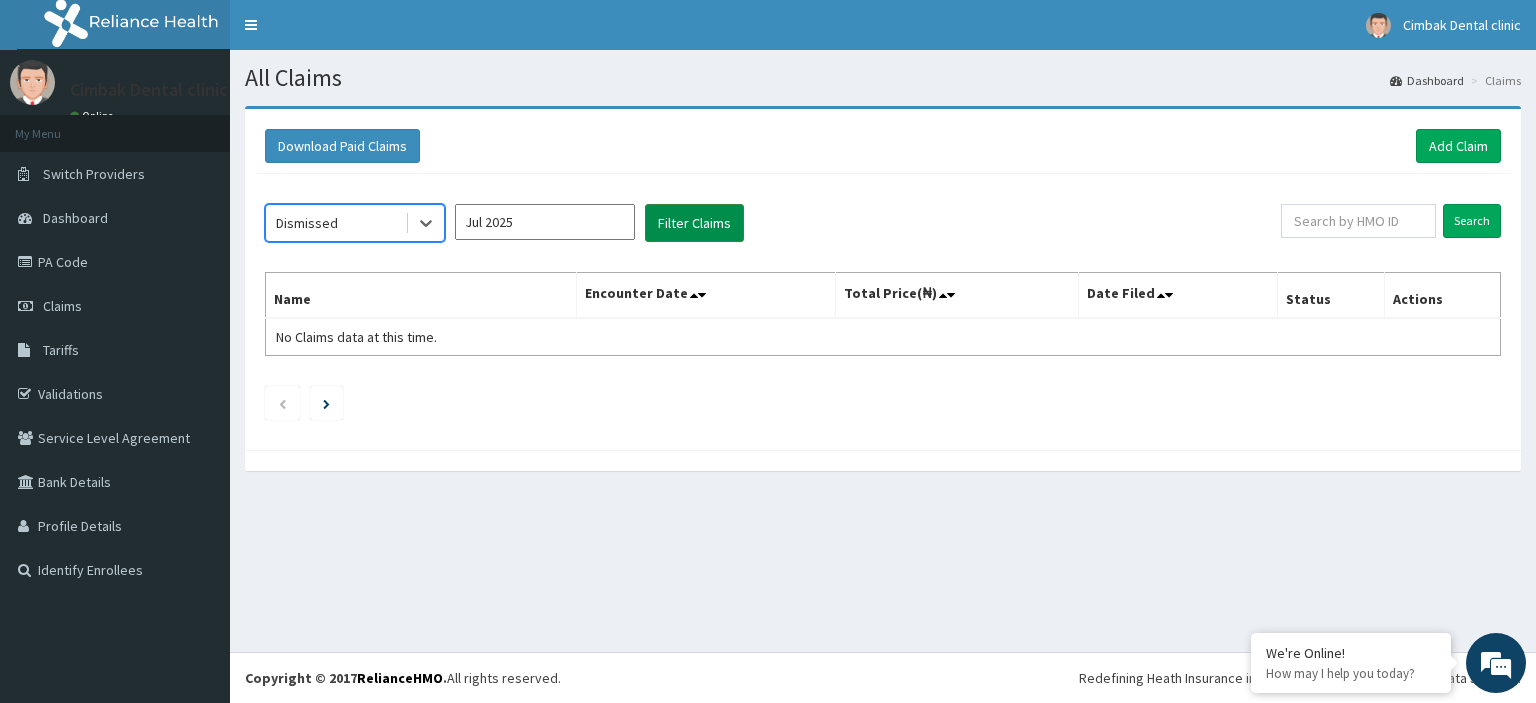 click on "Filter Claims" at bounding box center [694, 223] 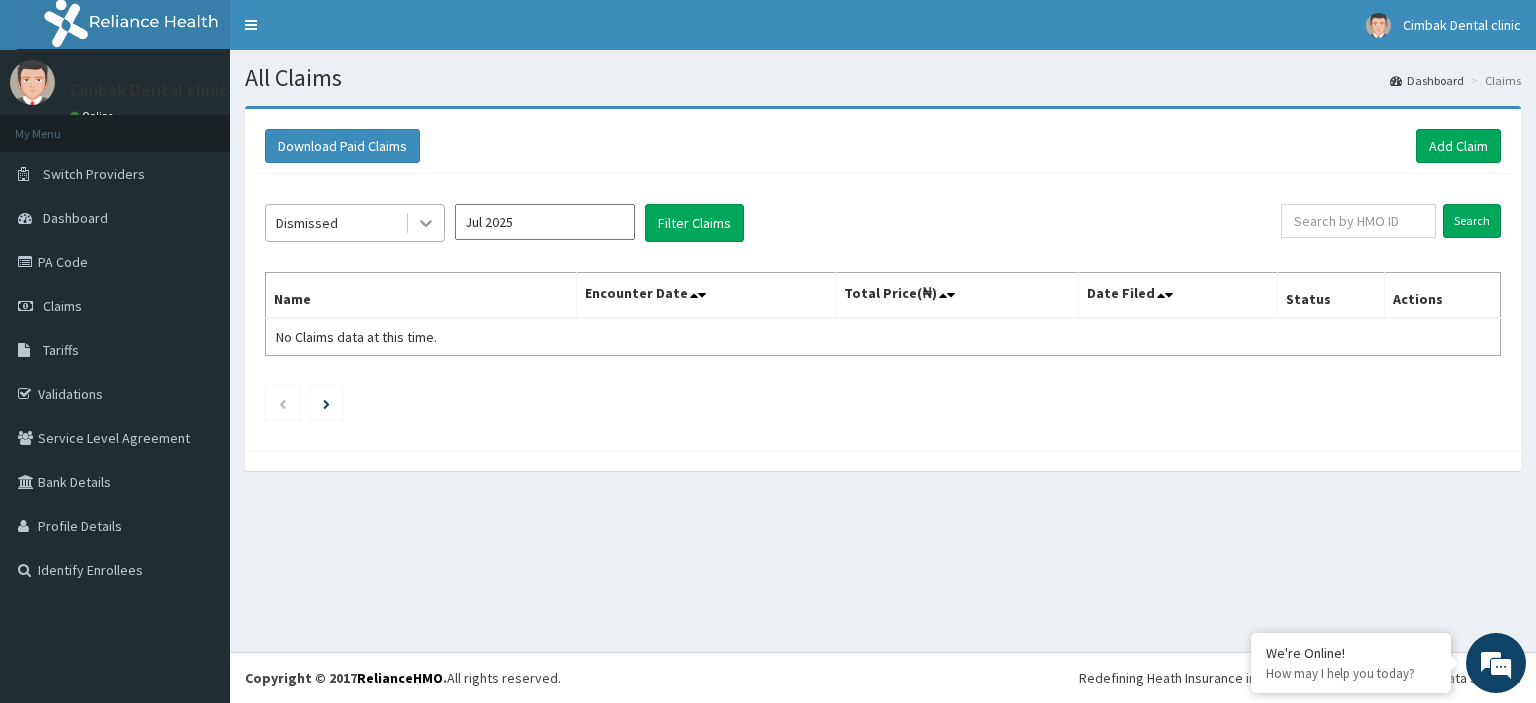 click at bounding box center [426, 223] 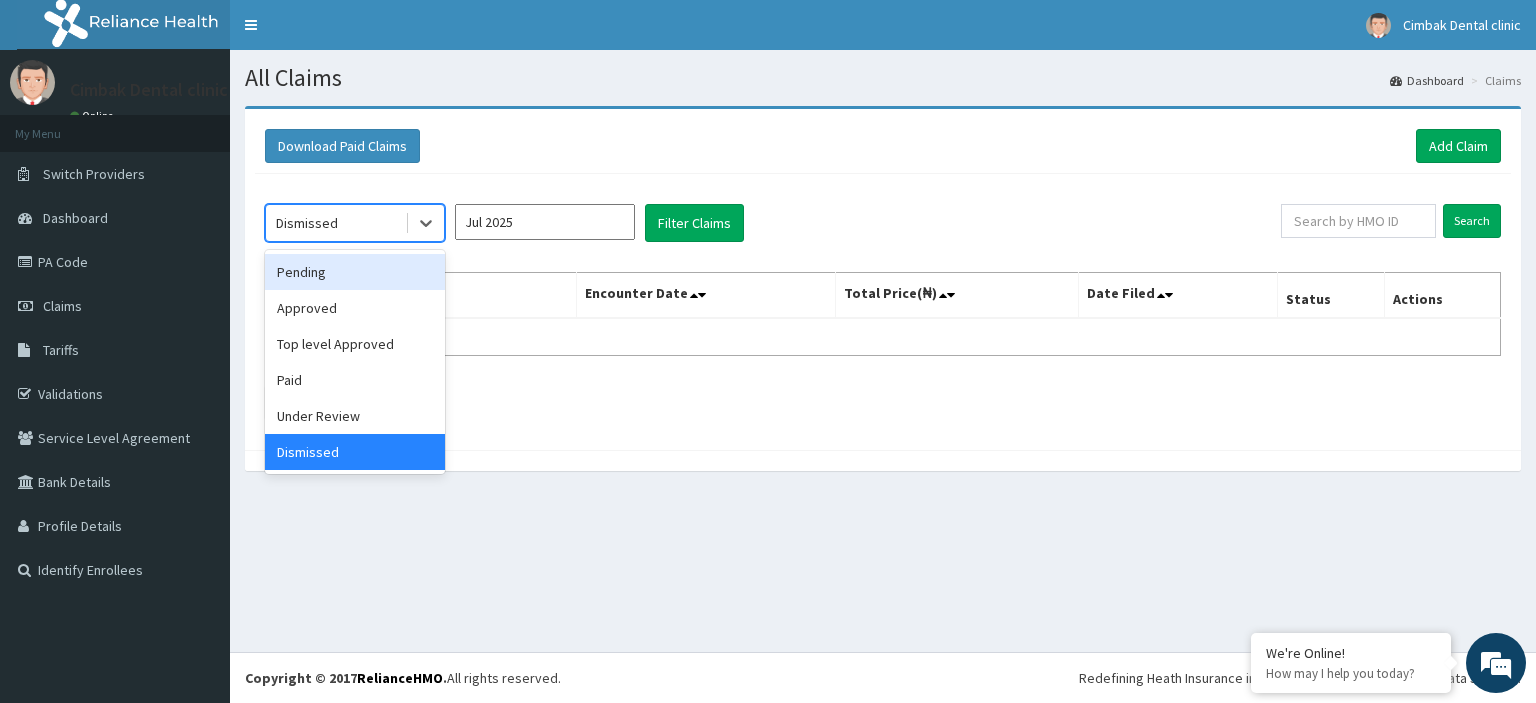 click on "Pending" at bounding box center [355, 272] 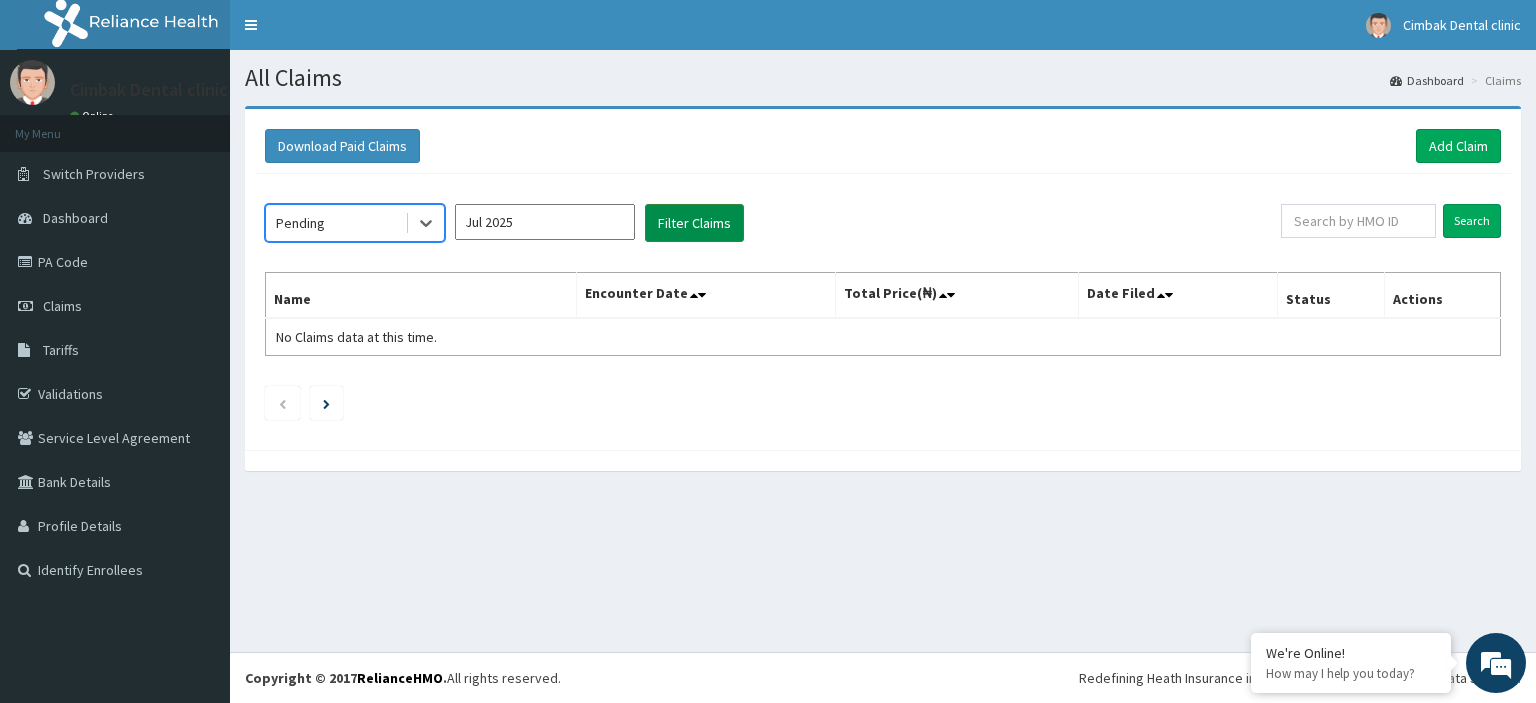 click on "Filter Claims" at bounding box center (694, 223) 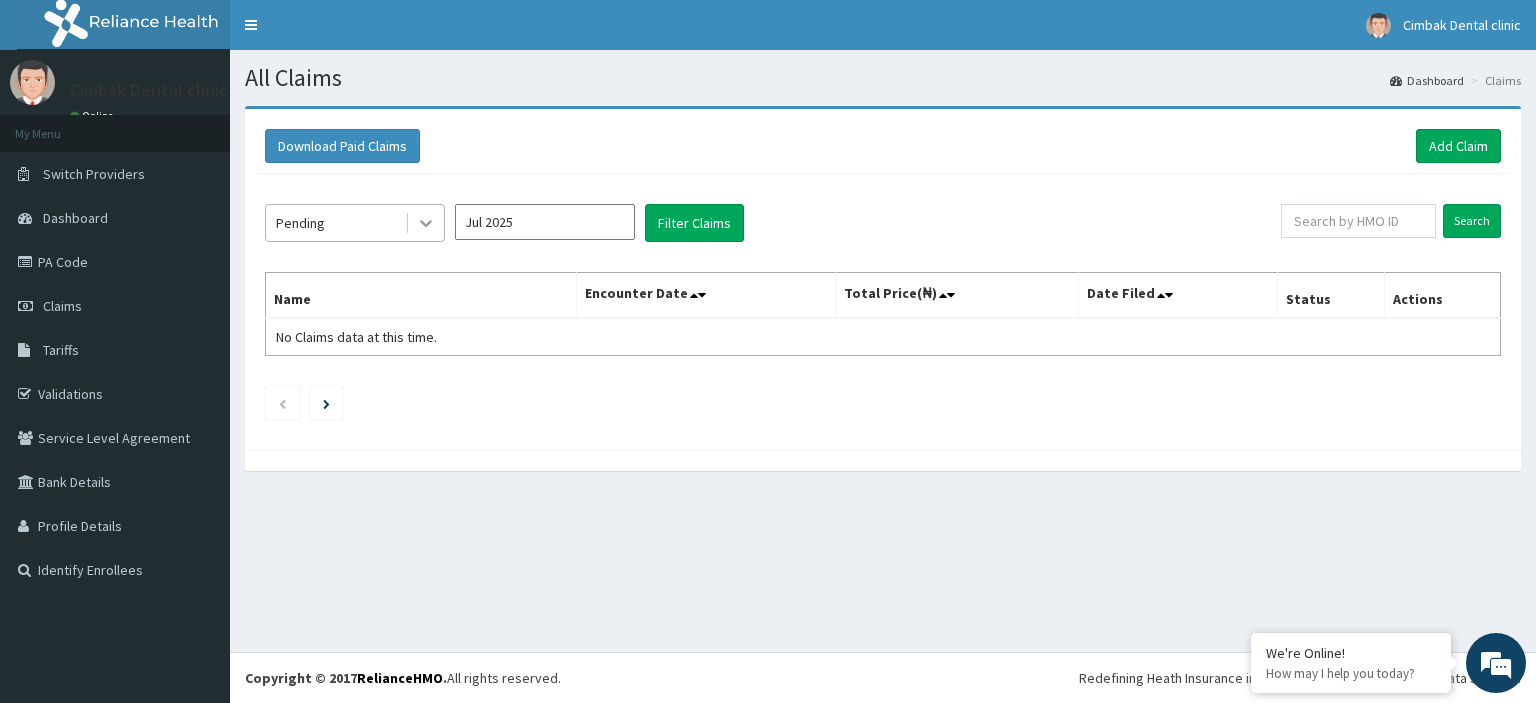 click 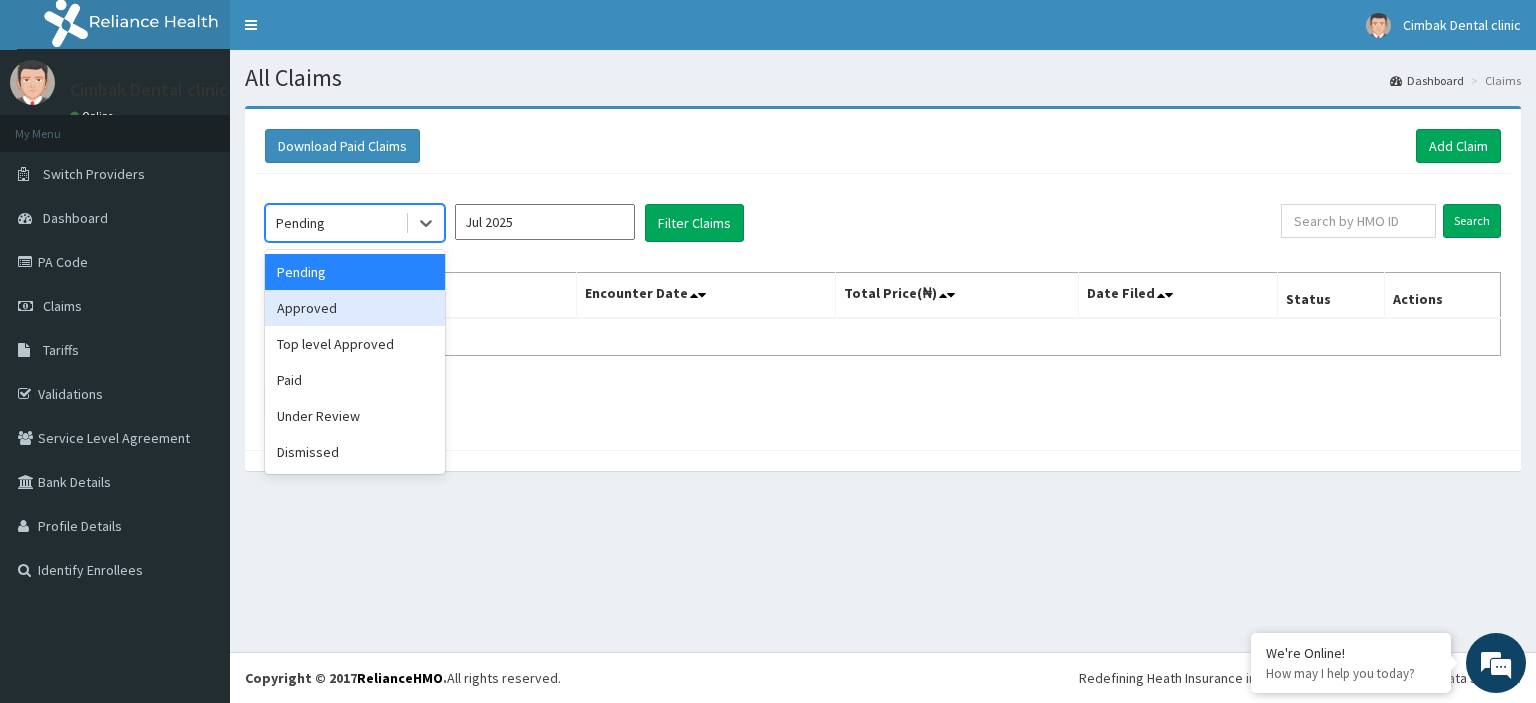 click on "Approved" at bounding box center (355, 308) 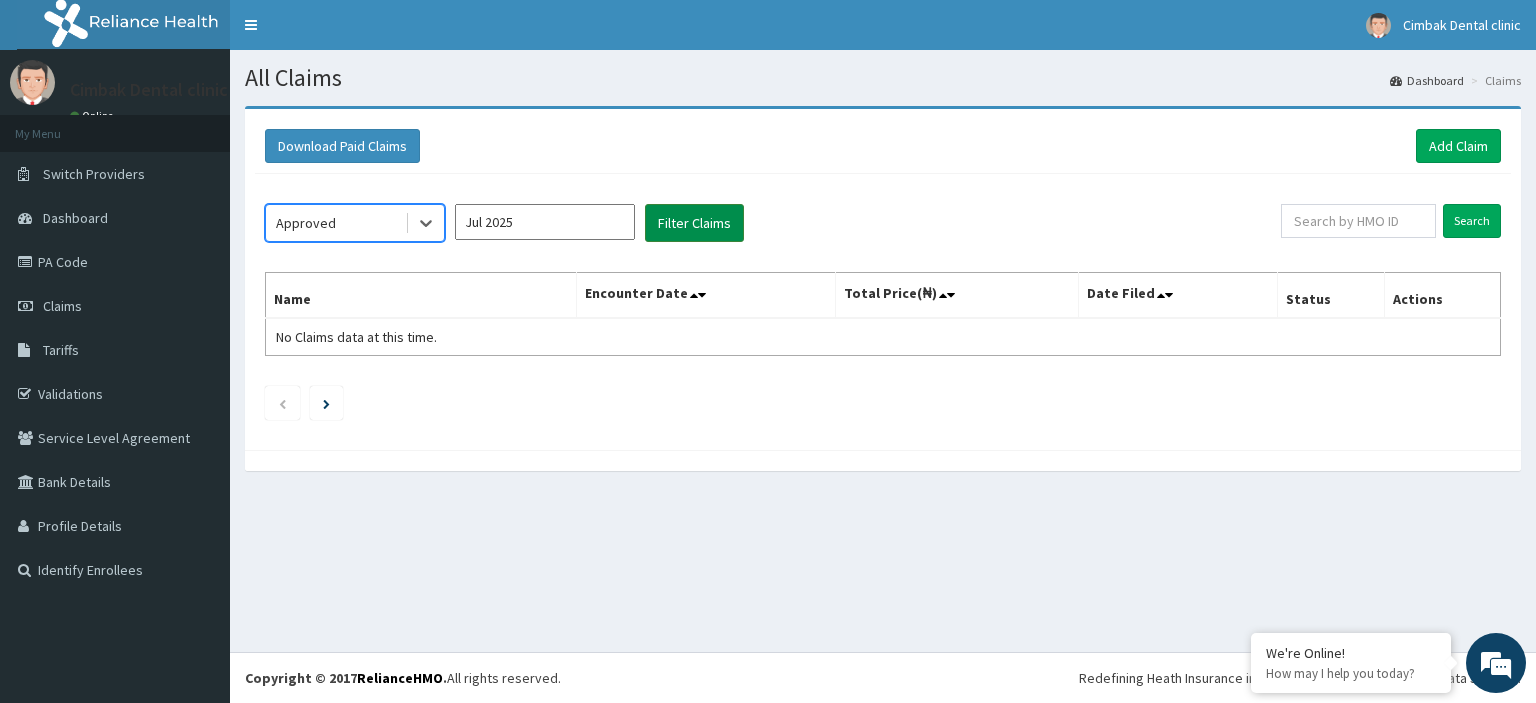 click on "Filter Claims" at bounding box center (694, 223) 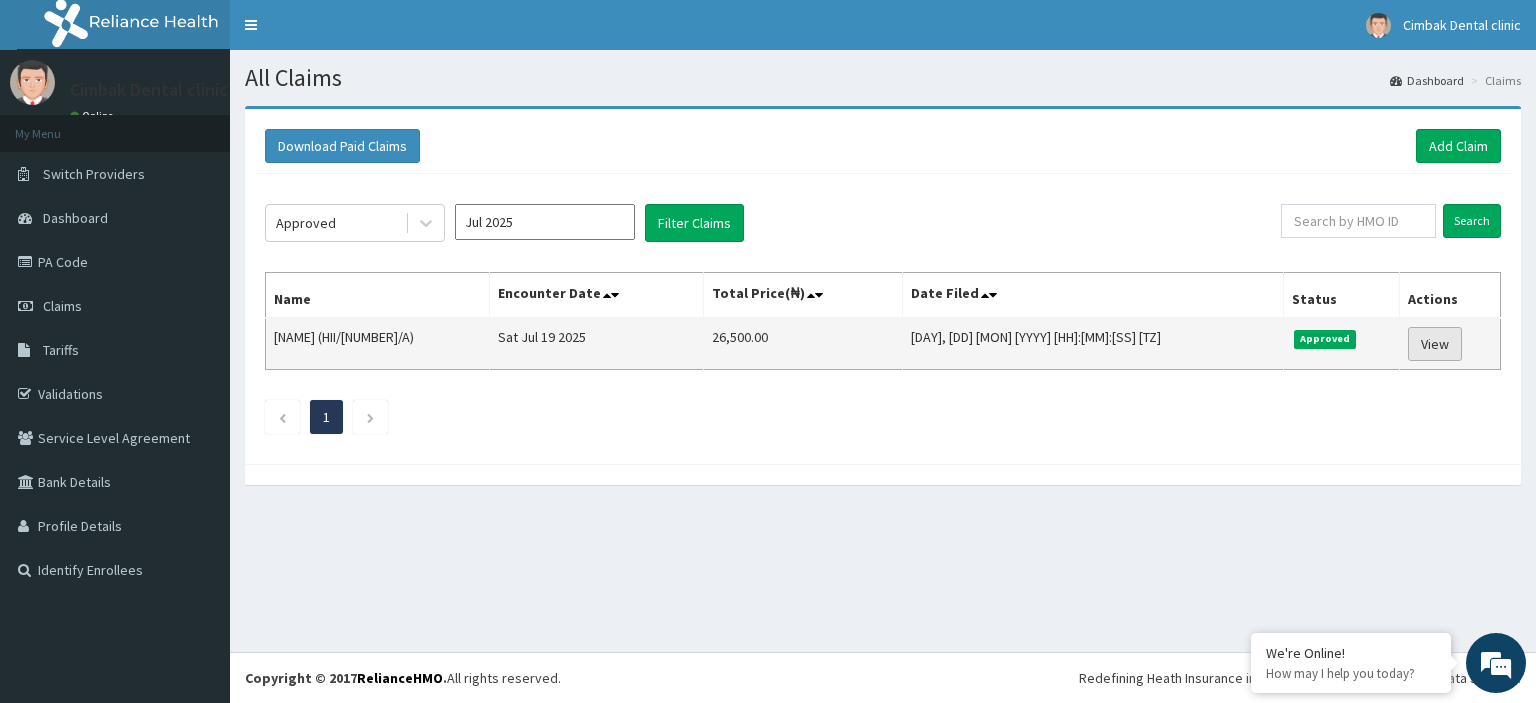 click on "View" at bounding box center [1435, 344] 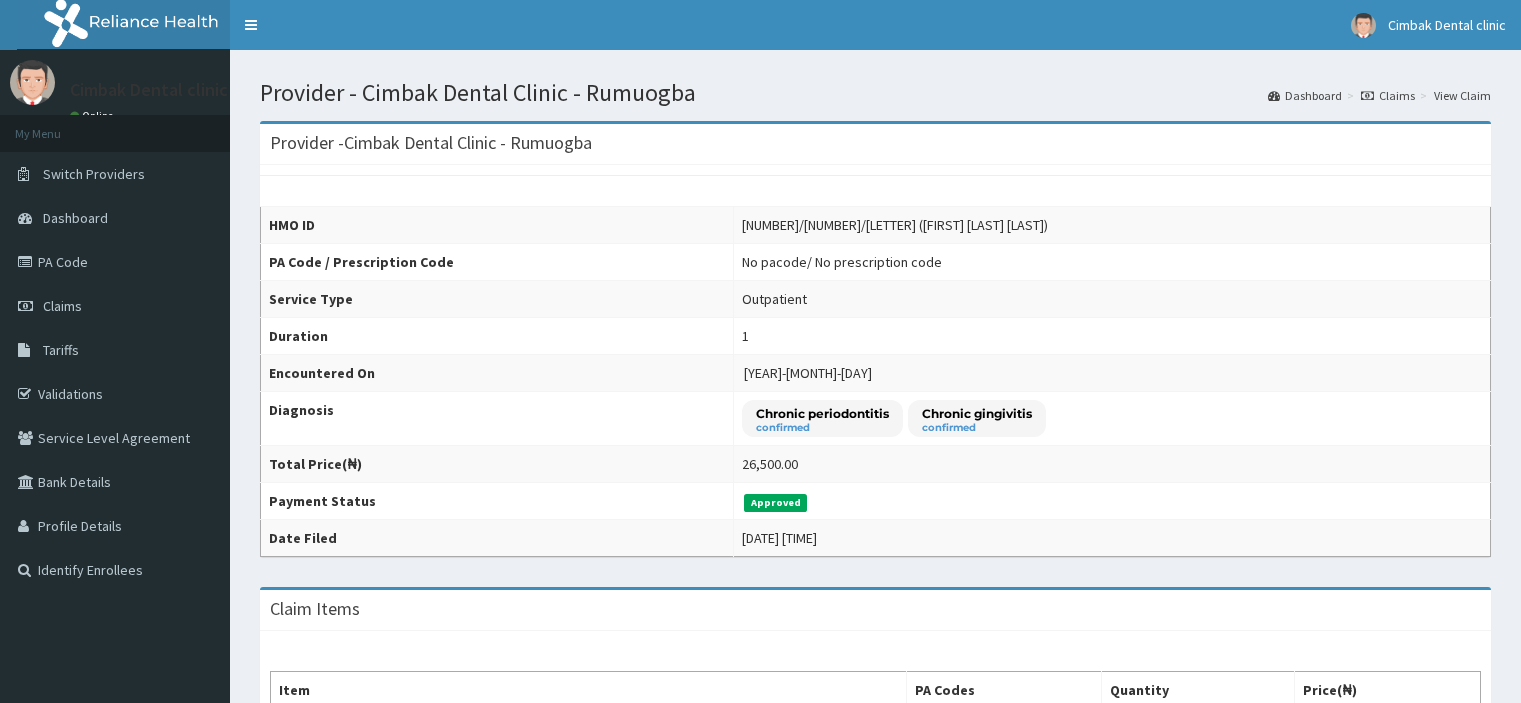 scroll, scrollTop: 0, scrollLeft: 0, axis: both 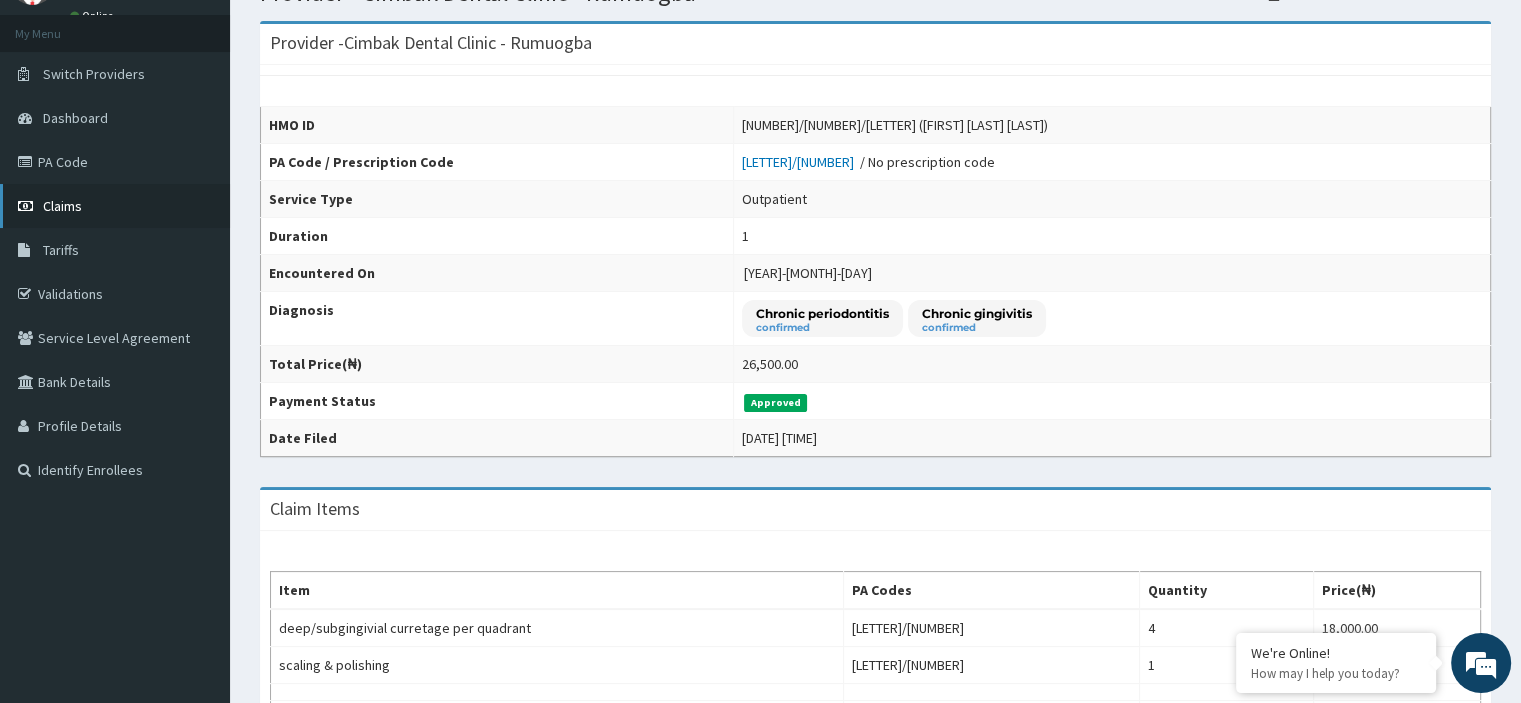click on "Claims" at bounding box center [62, 206] 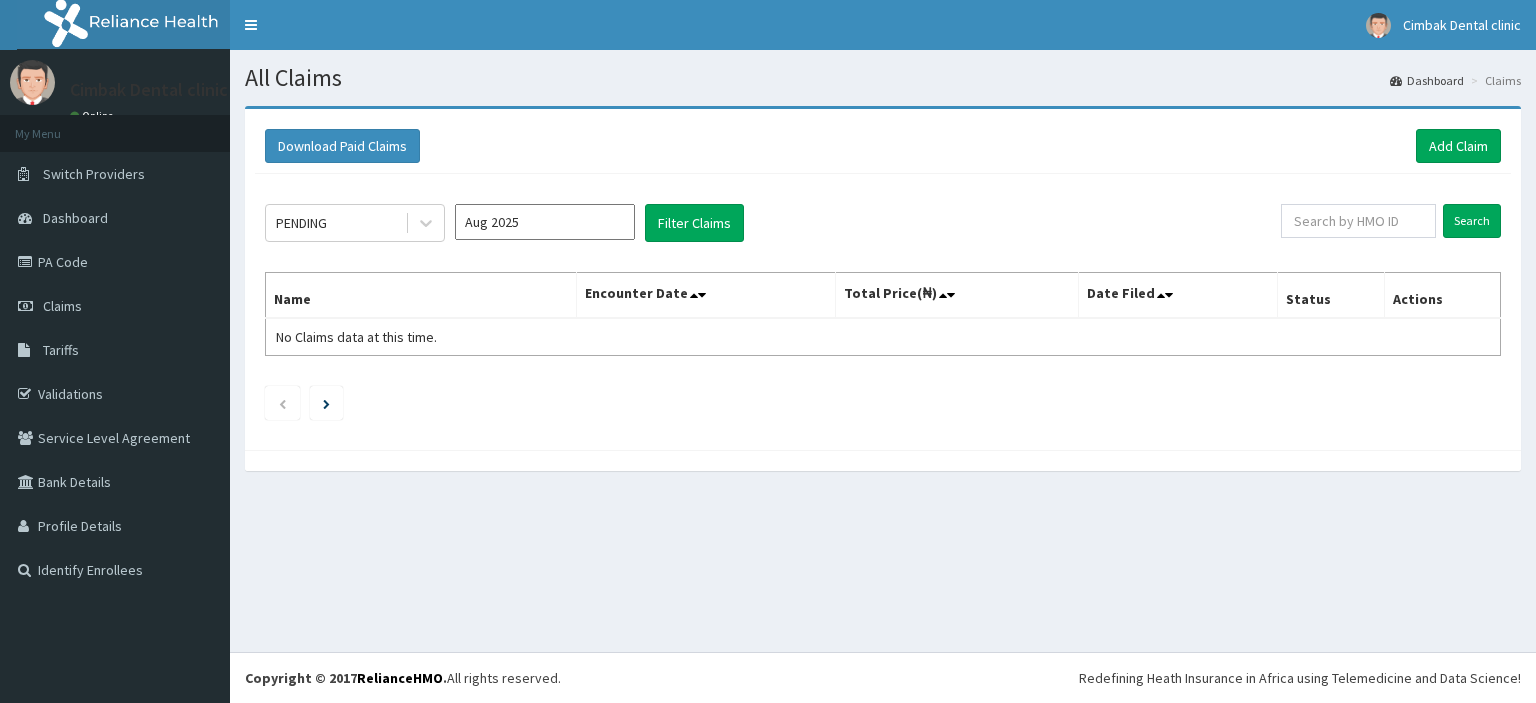 scroll, scrollTop: 0, scrollLeft: 0, axis: both 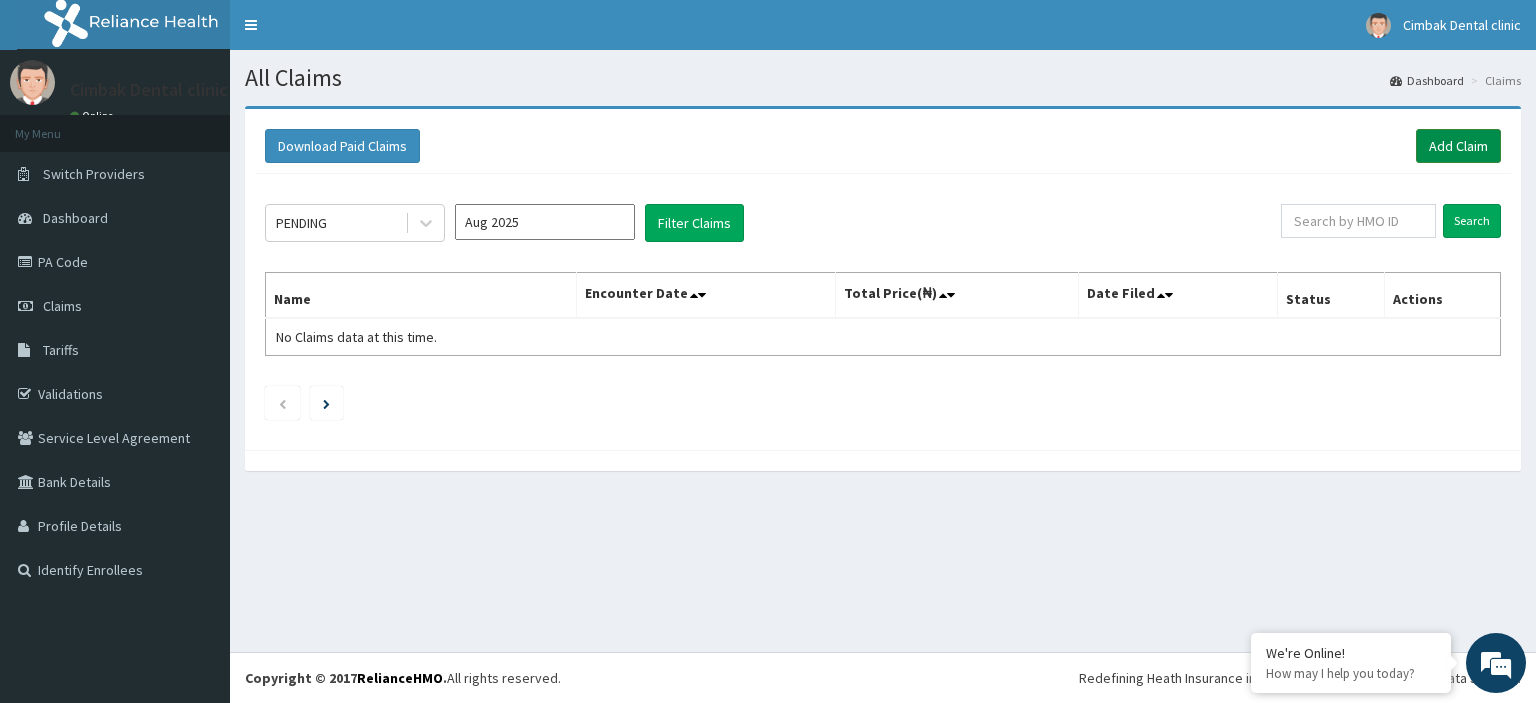 click on "Add Claim" at bounding box center [1458, 146] 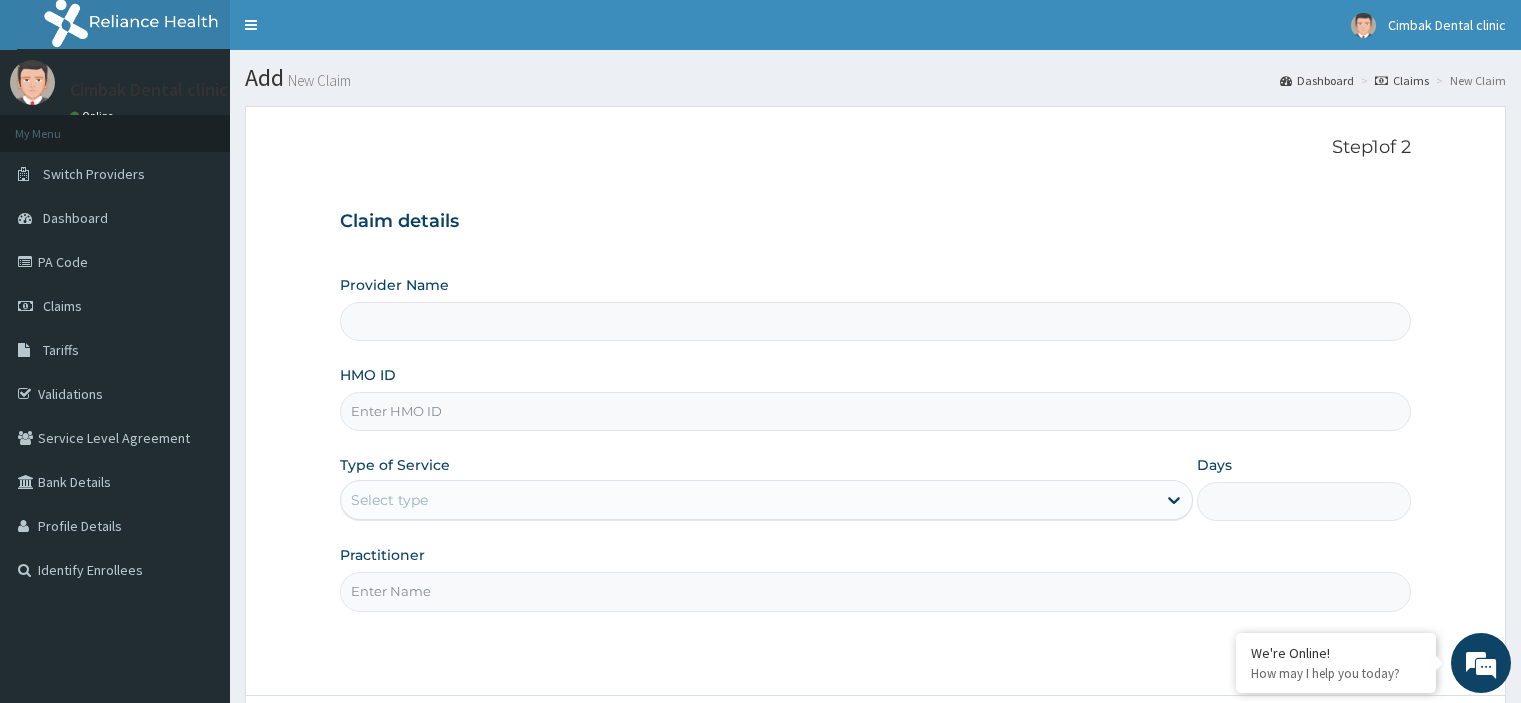 scroll, scrollTop: 0, scrollLeft: 0, axis: both 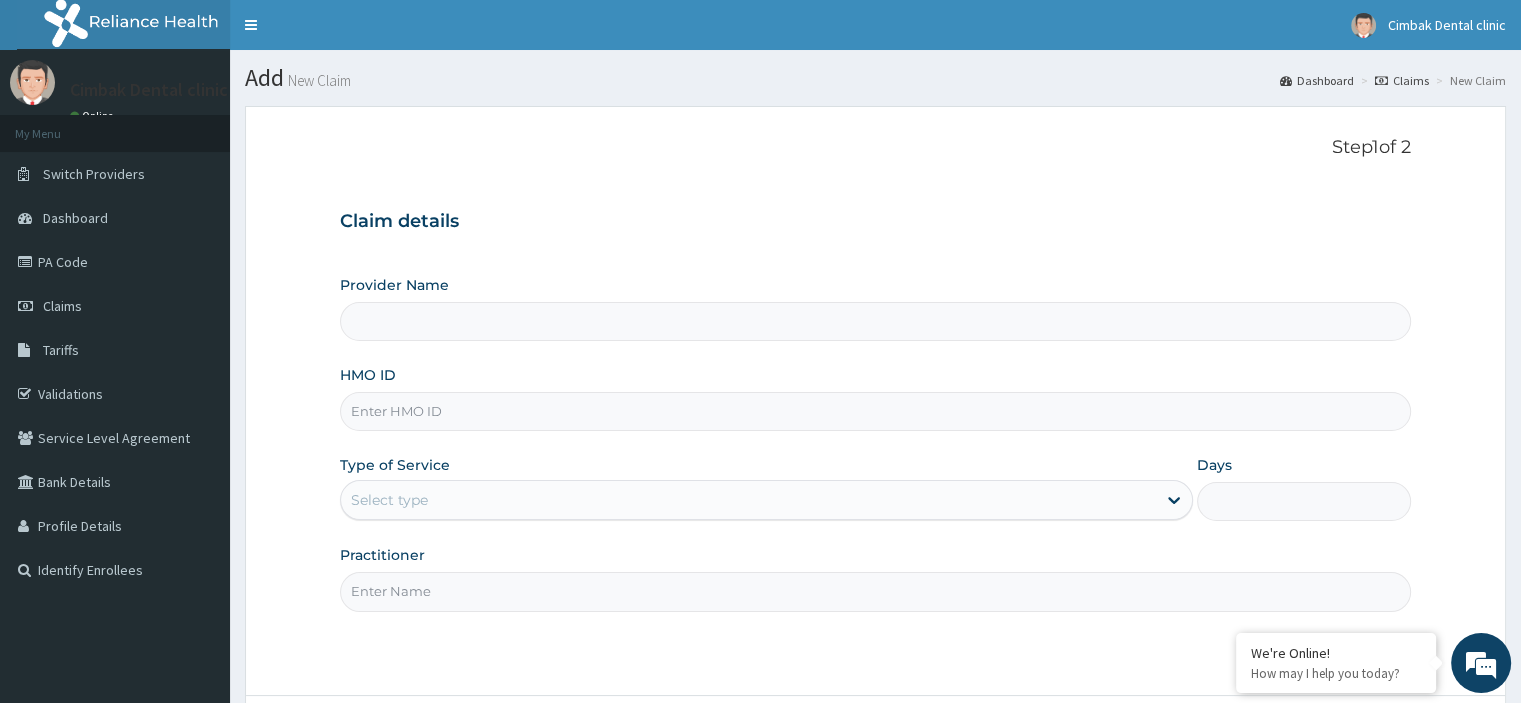 click on "Provider Name" at bounding box center (875, 321) 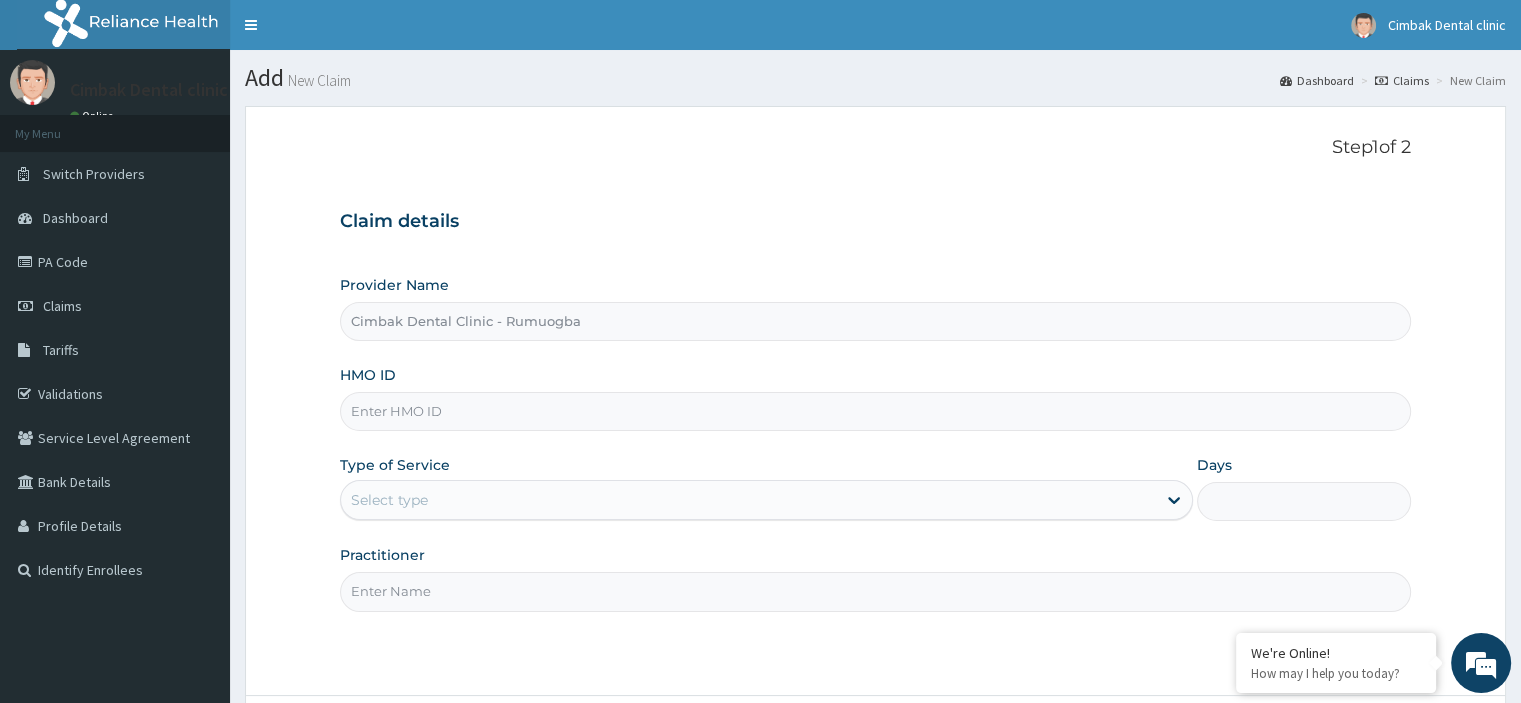 click on "HMO ID" at bounding box center [875, 411] 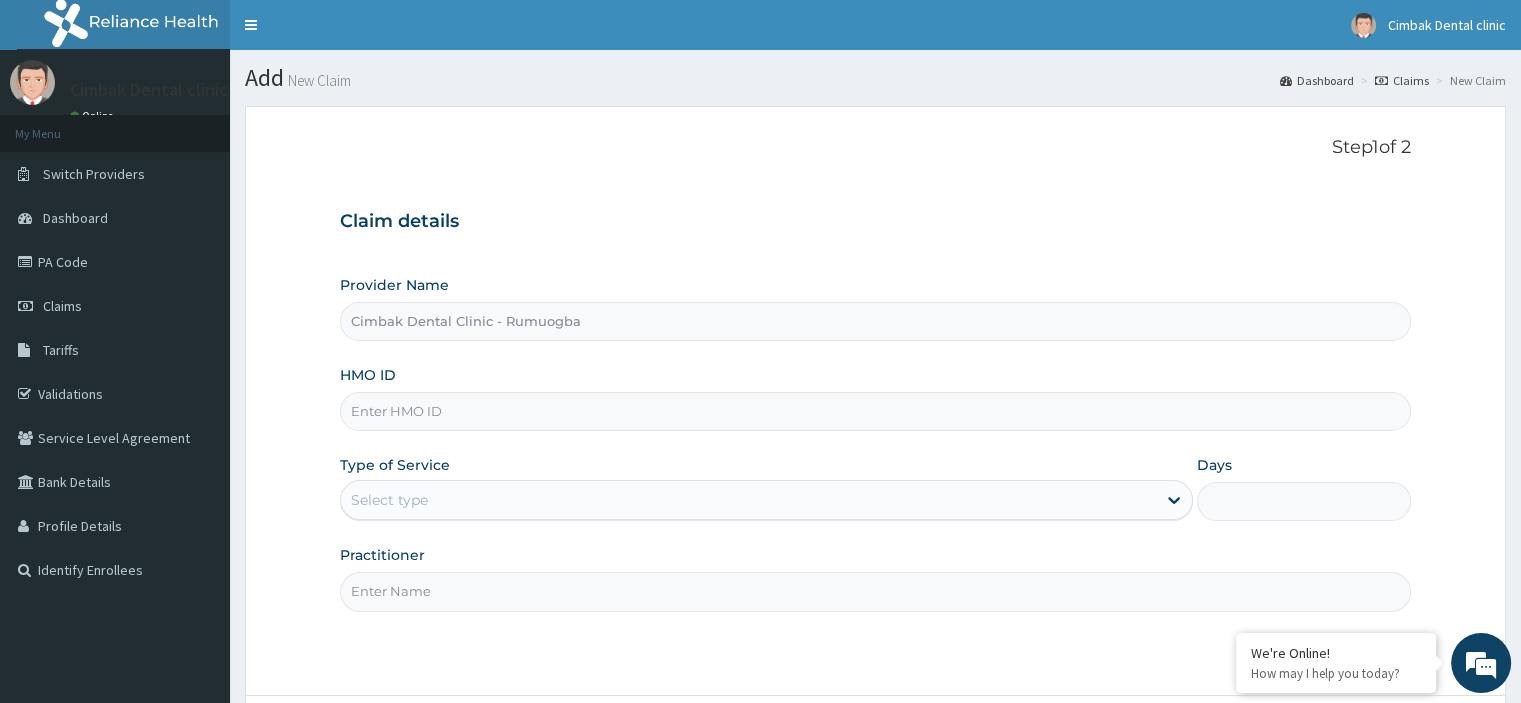 type on "h" 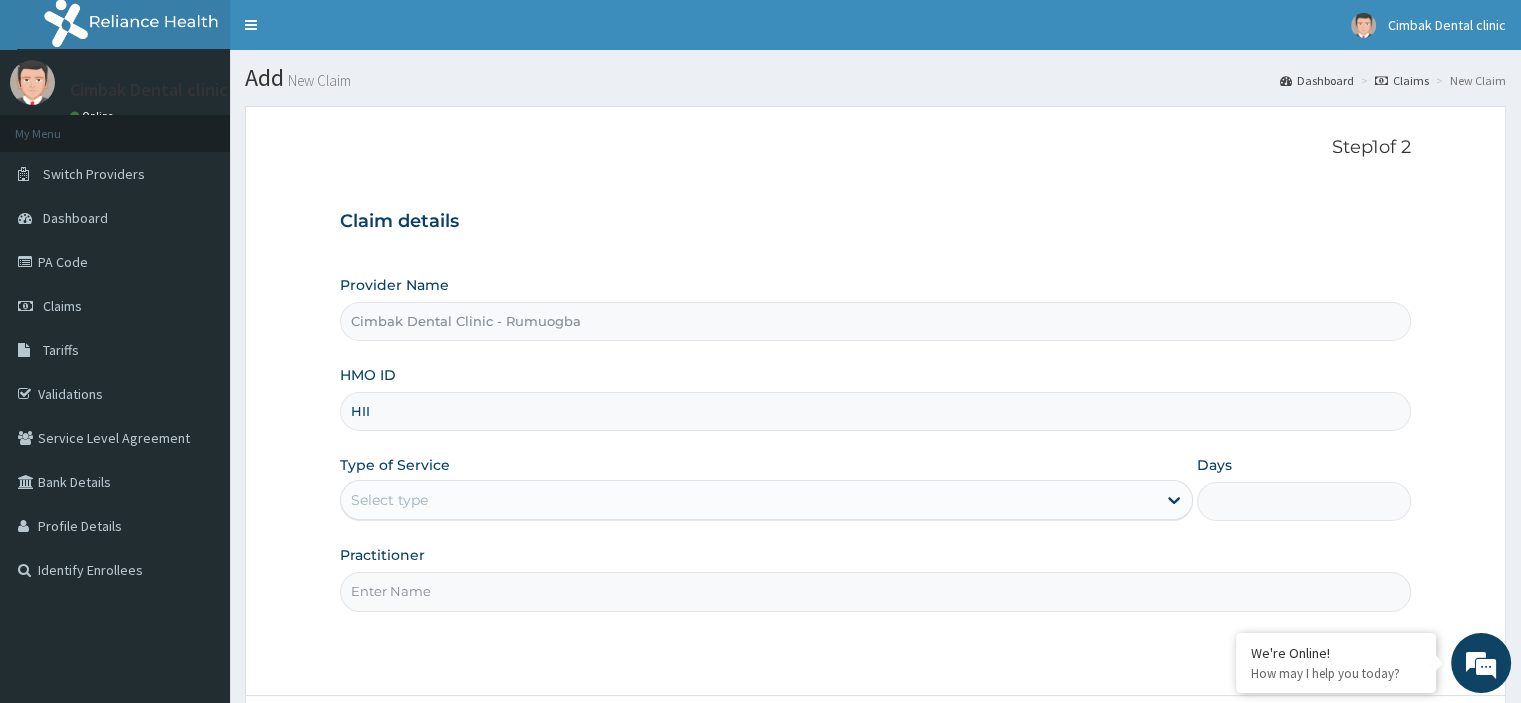 scroll, scrollTop: 0, scrollLeft: 0, axis: both 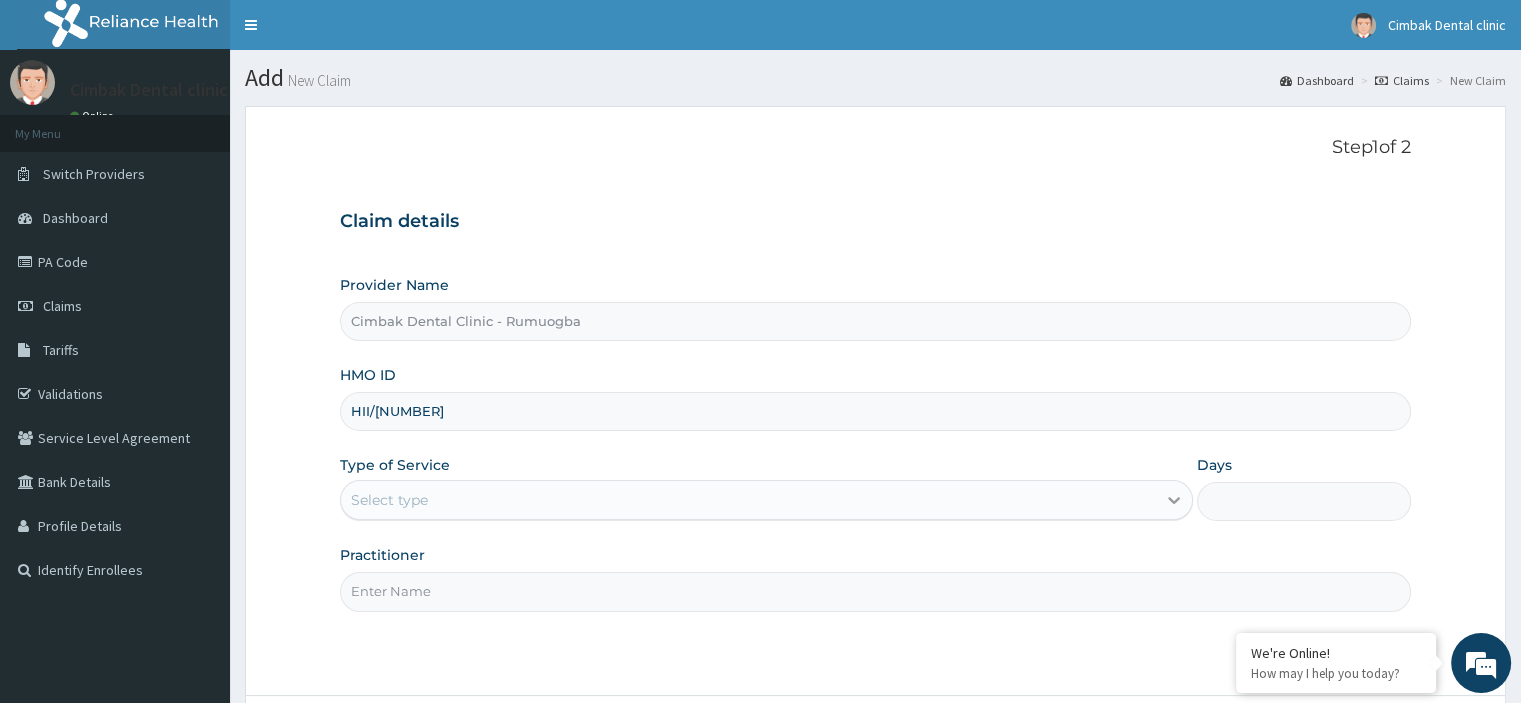 click at bounding box center [1174, 500] 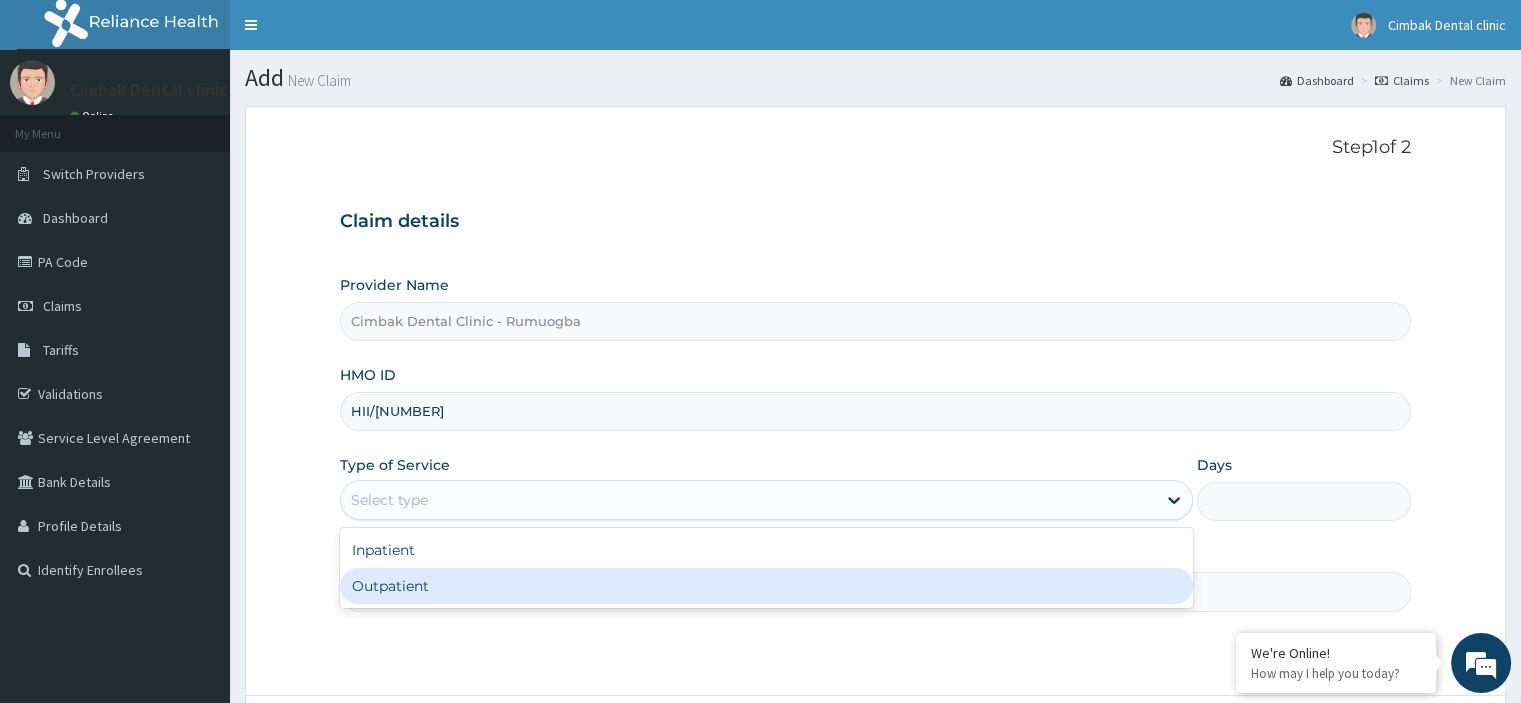 click on "Outpatient" at bounding box center (766, 586) 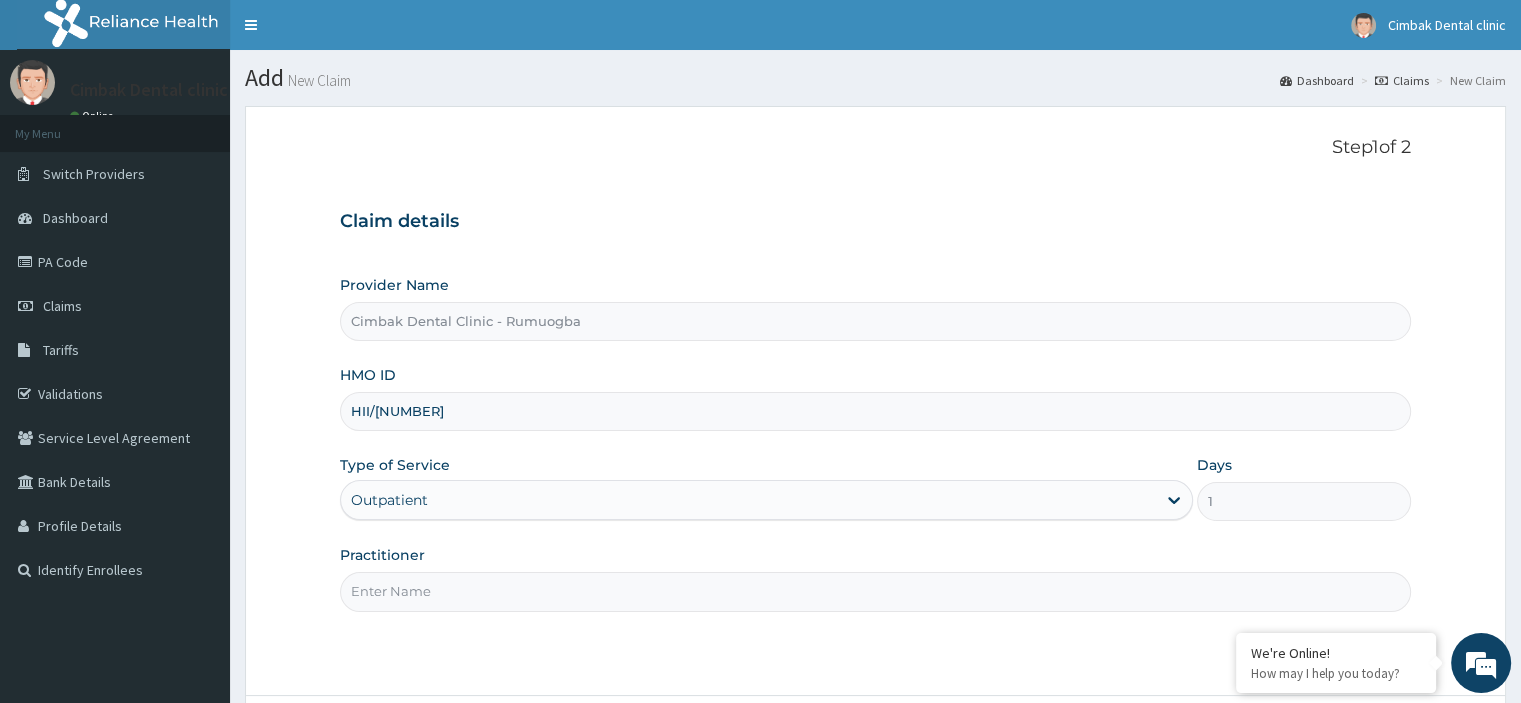 click on "Practitioner" at bounding box center (875, 591) 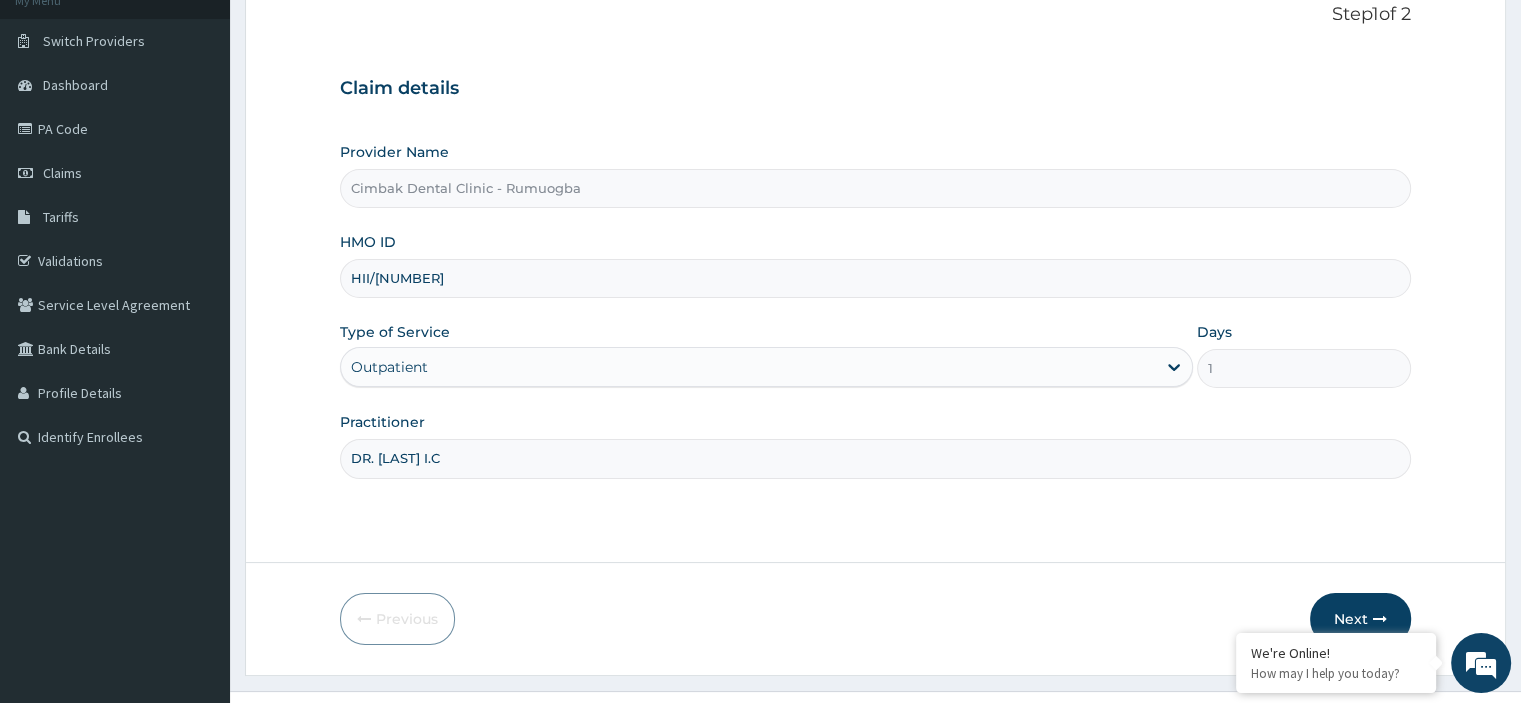 scroll, scrollTop: 171, scrollLeft: 0, axis: vertical 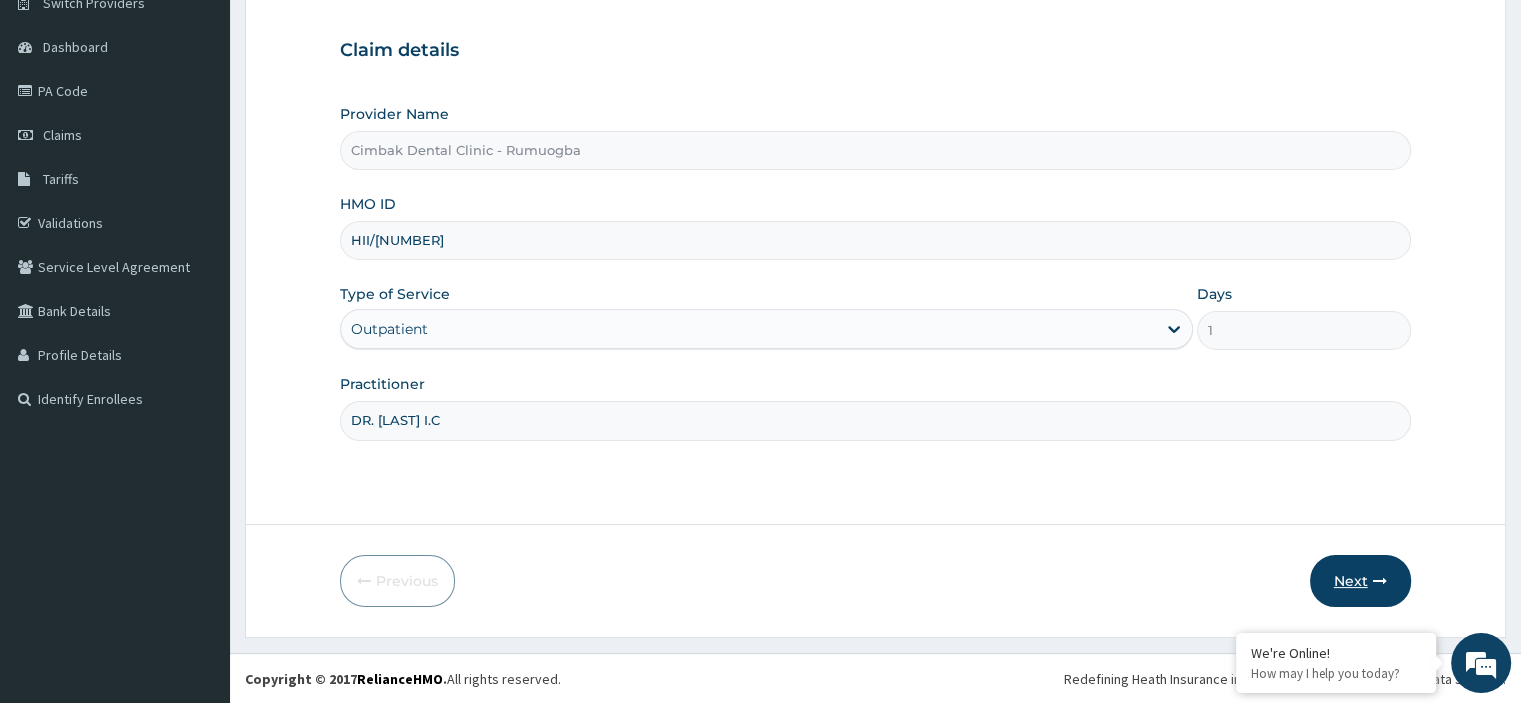 type on "DR. MBAKOGU I.C" 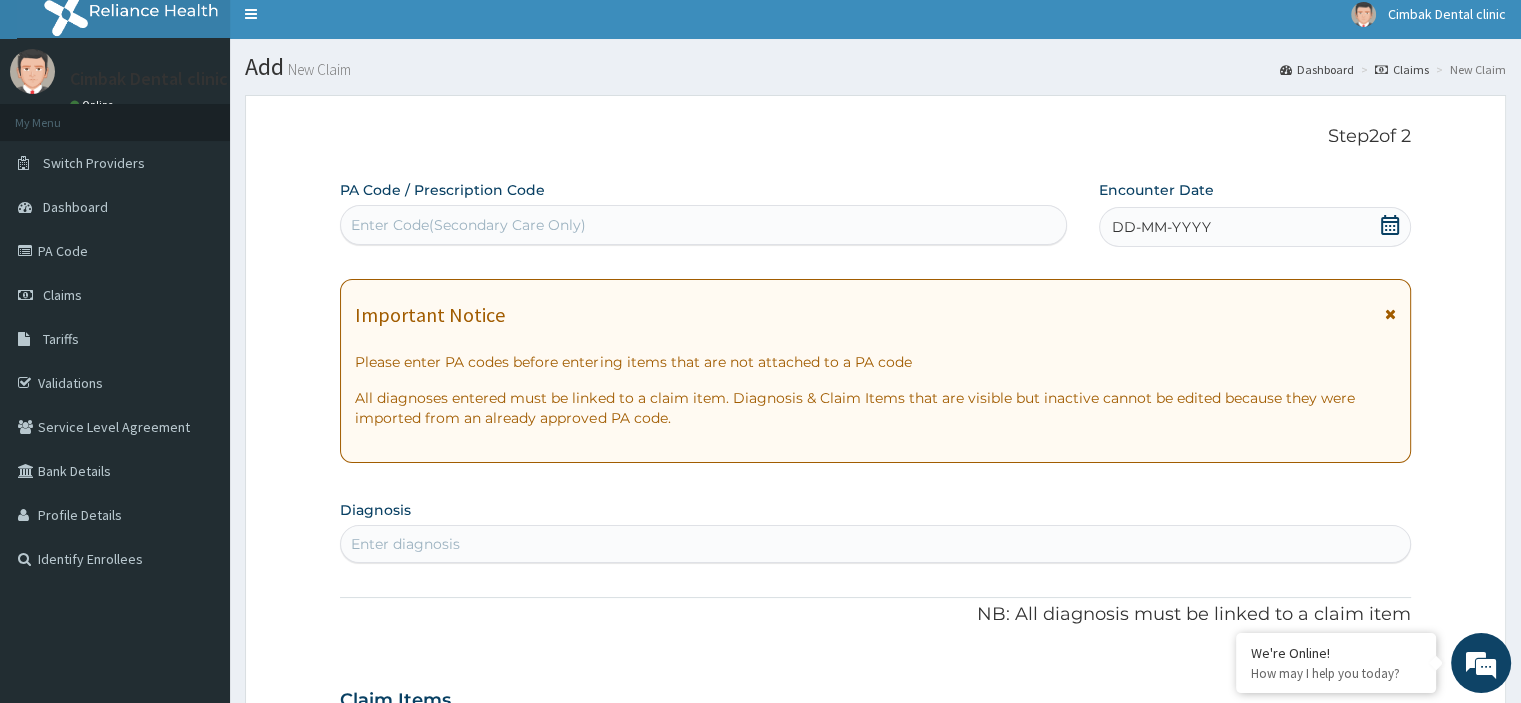 scroll, scrollTop: 4, scrollLeft: 0, axis: vertical 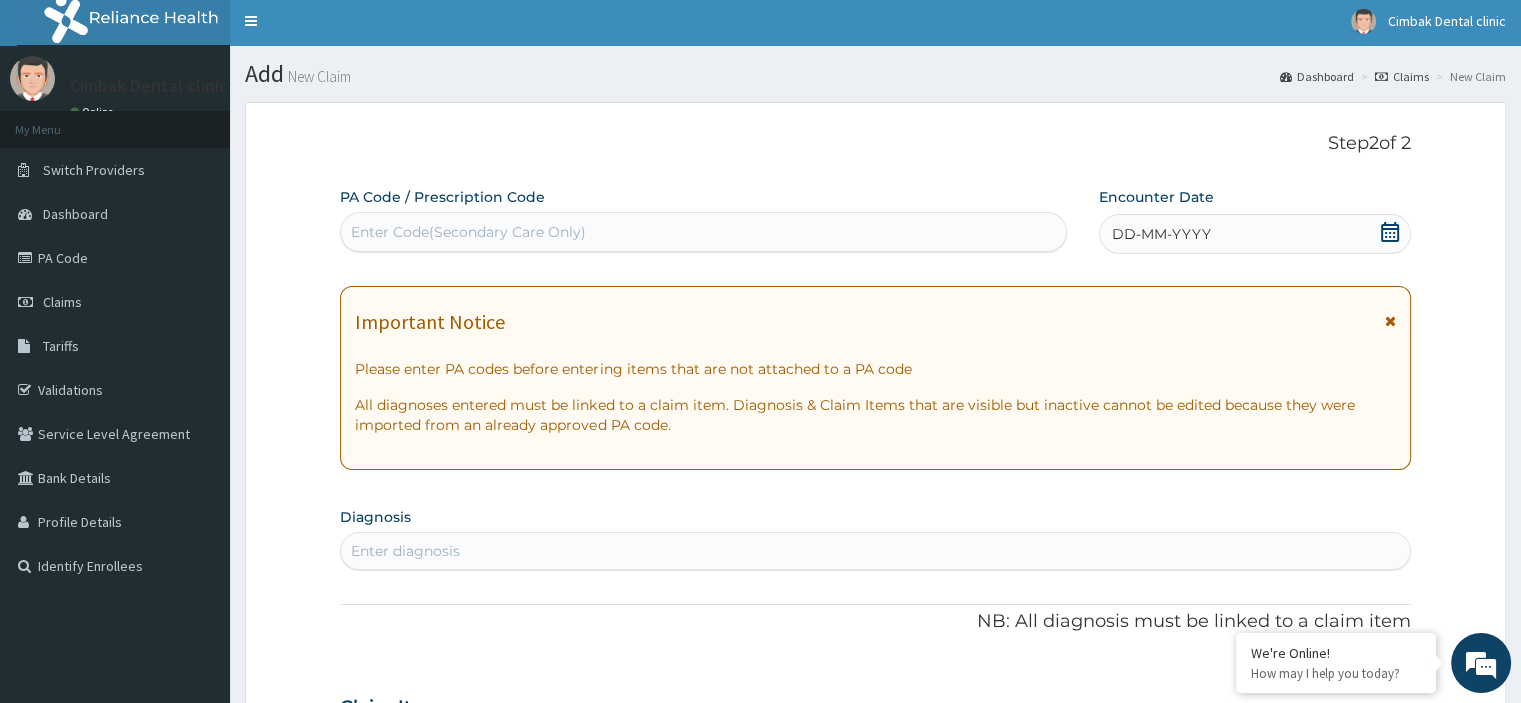 click on "Enter Code(Secondary Care Only)" at bounding box center [468, 232] 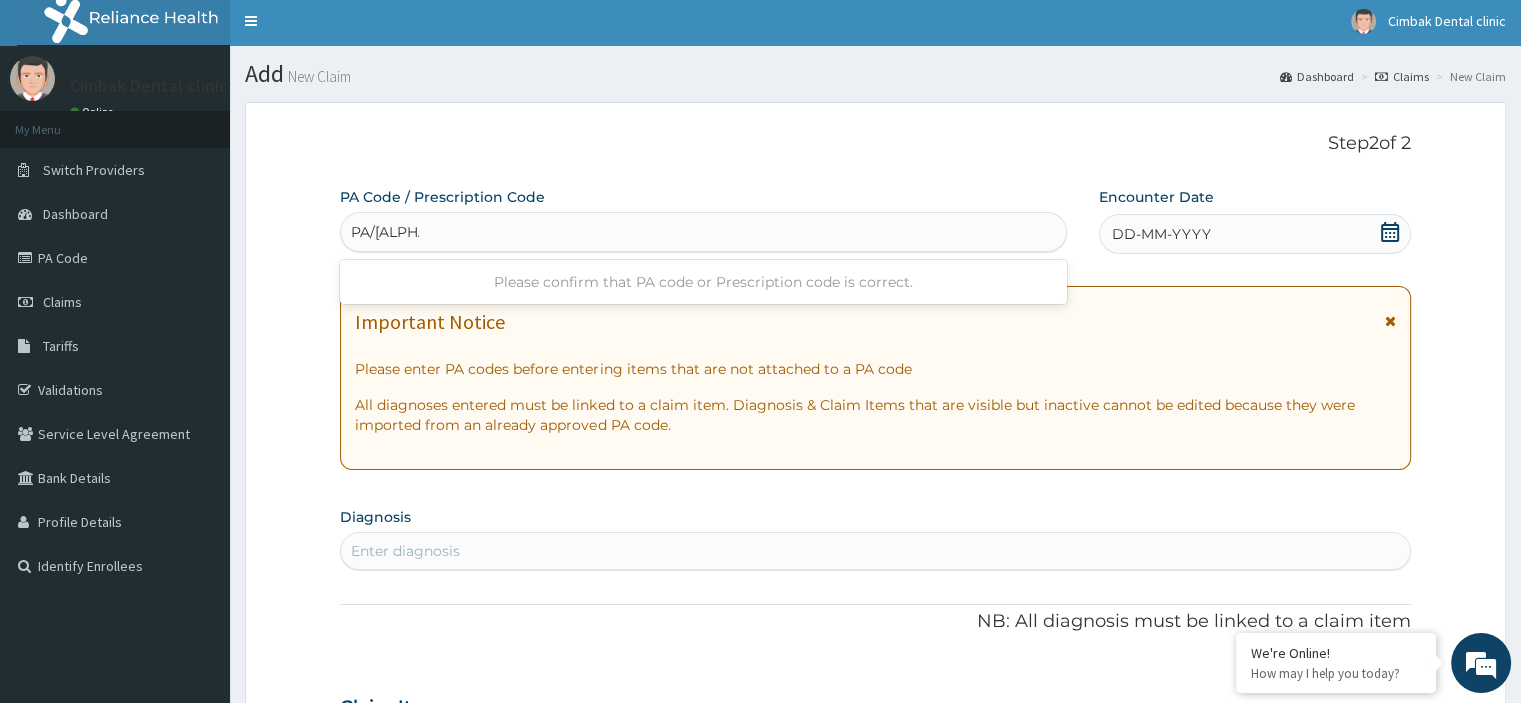 type on "PA/7B3A1C" 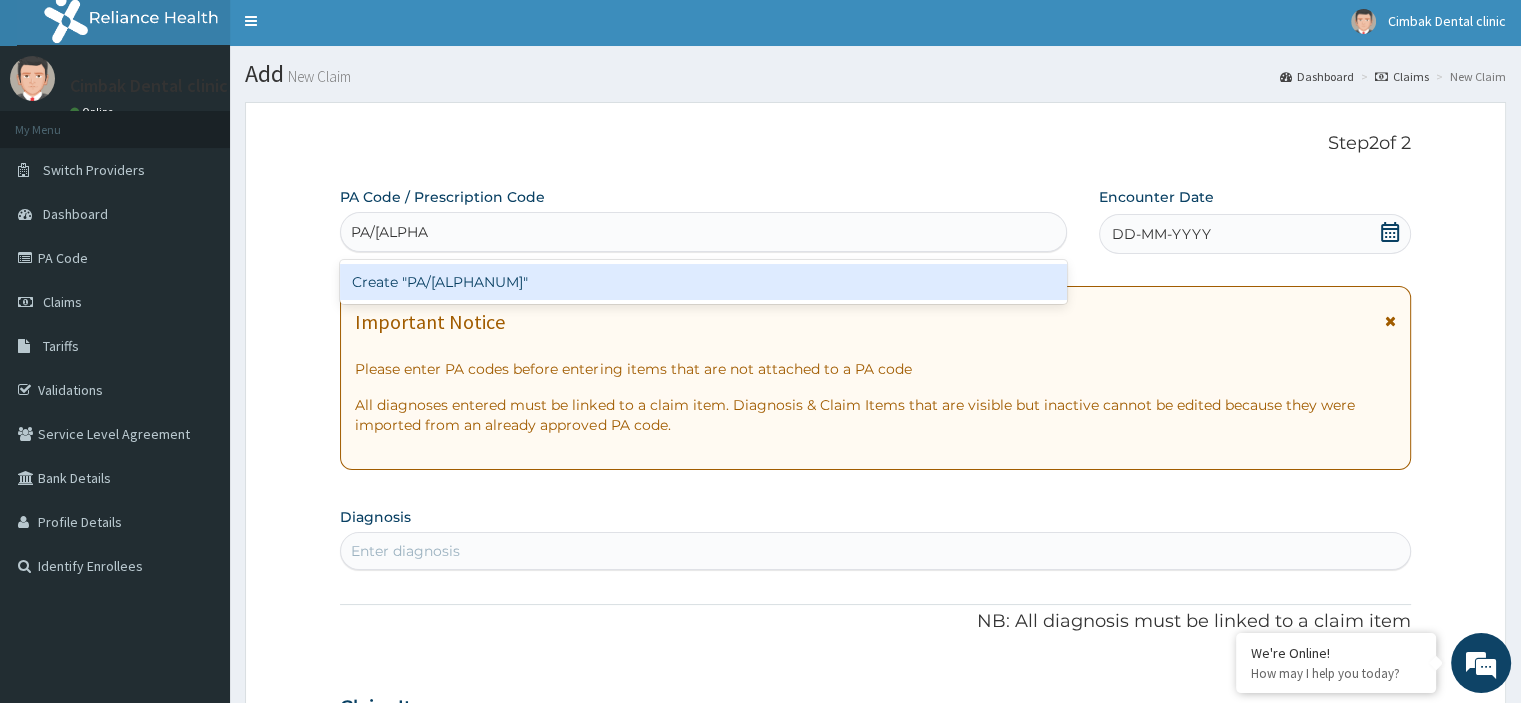click on "Create "PA/7B3A1C"" at bounding box center (703, 282) 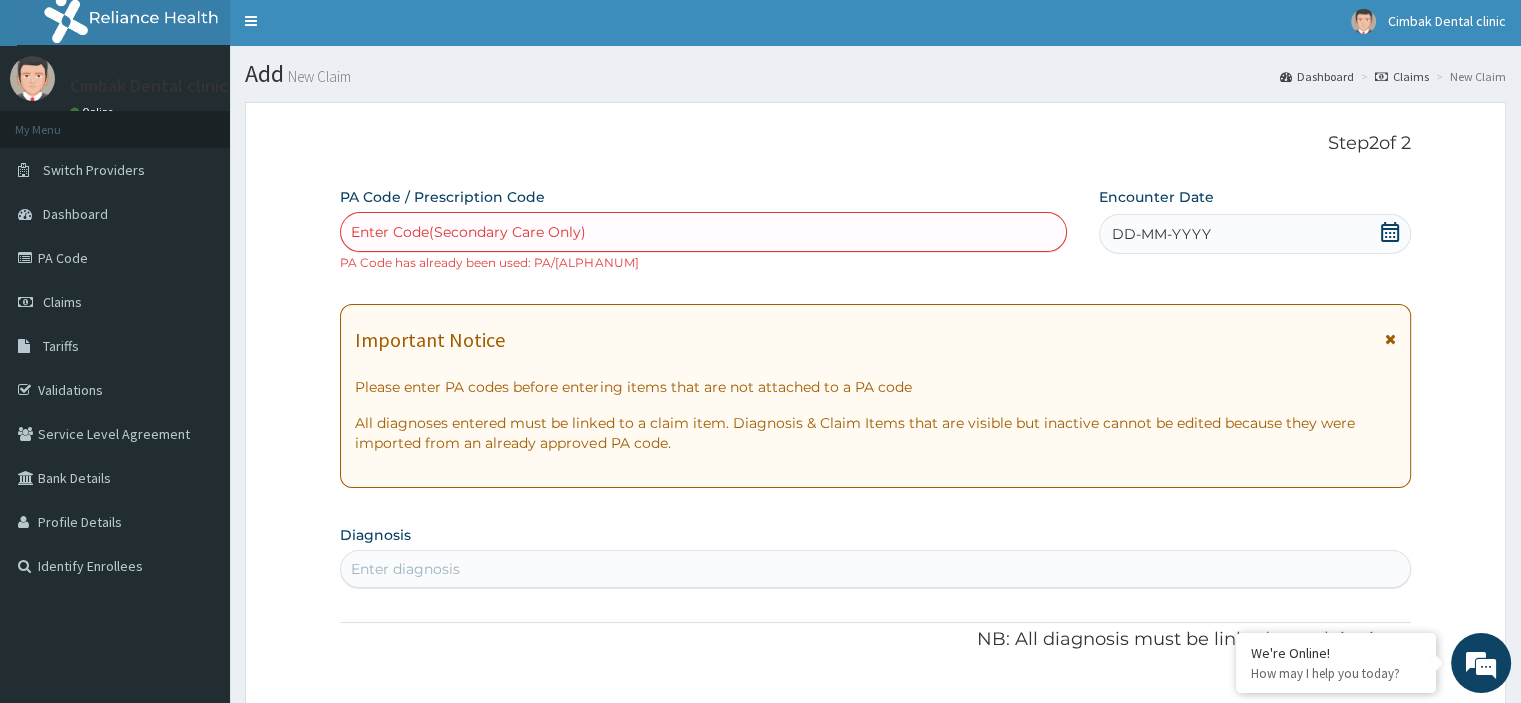 click on "Enter Code(Secondary Care Only)" at bounding box center (468, 232) 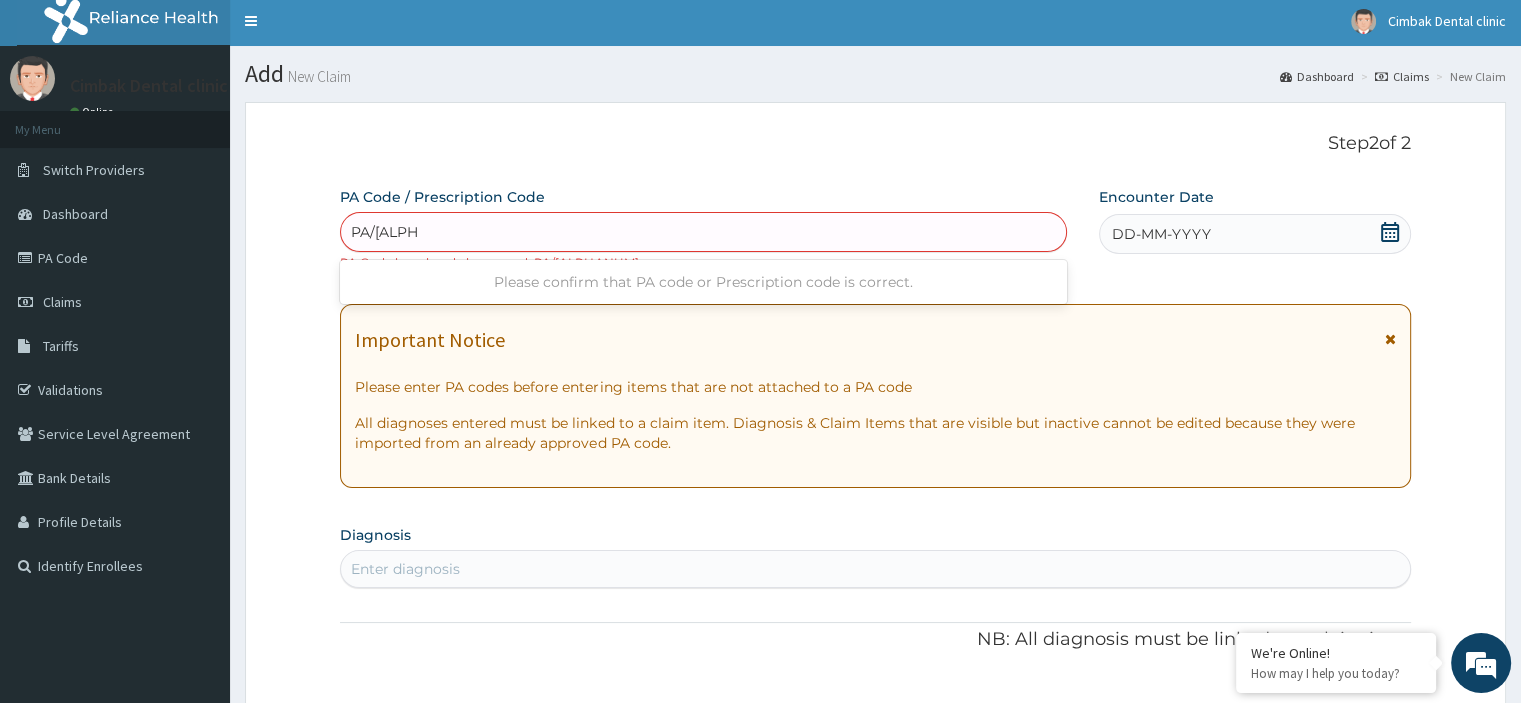 type on "PA/481703" 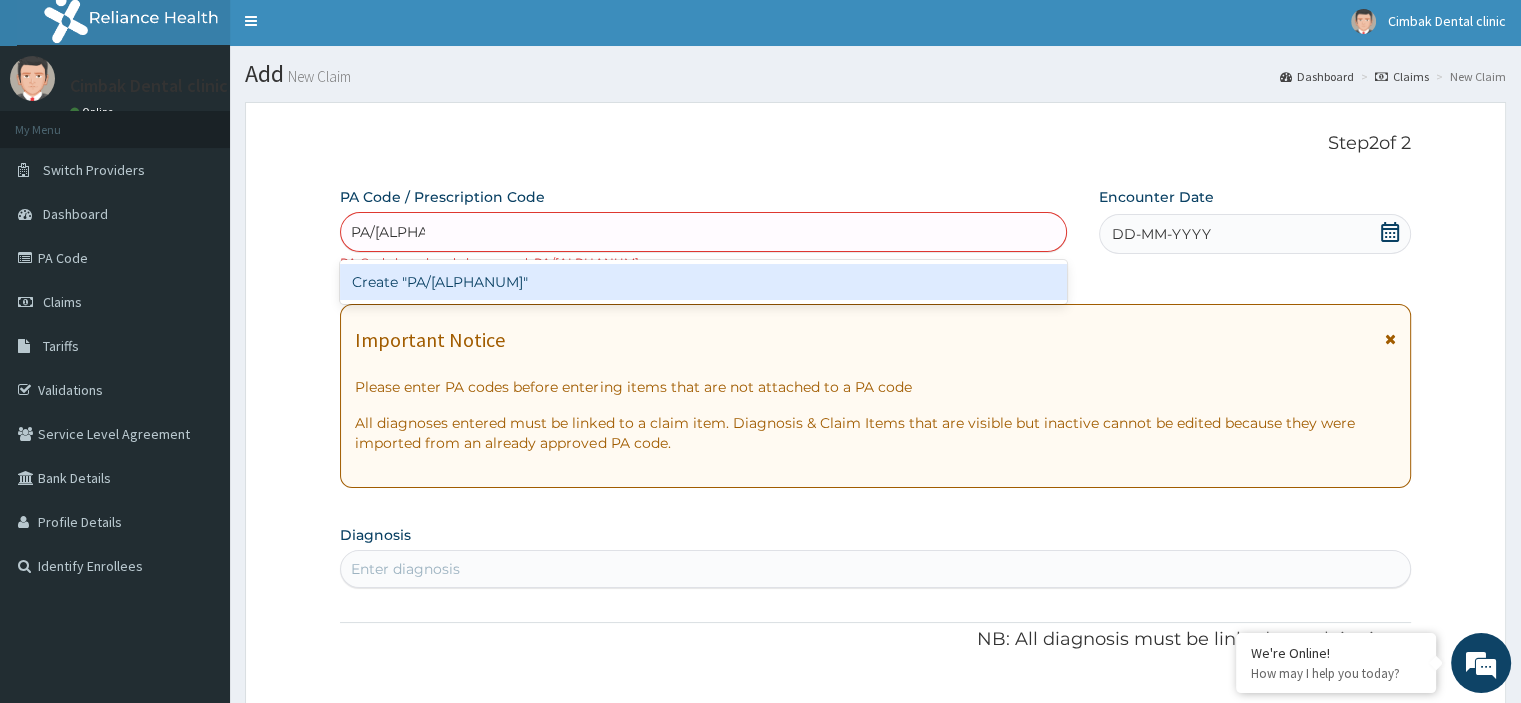 click on "Create "PA/481703"" at bounding box center [703, 282] 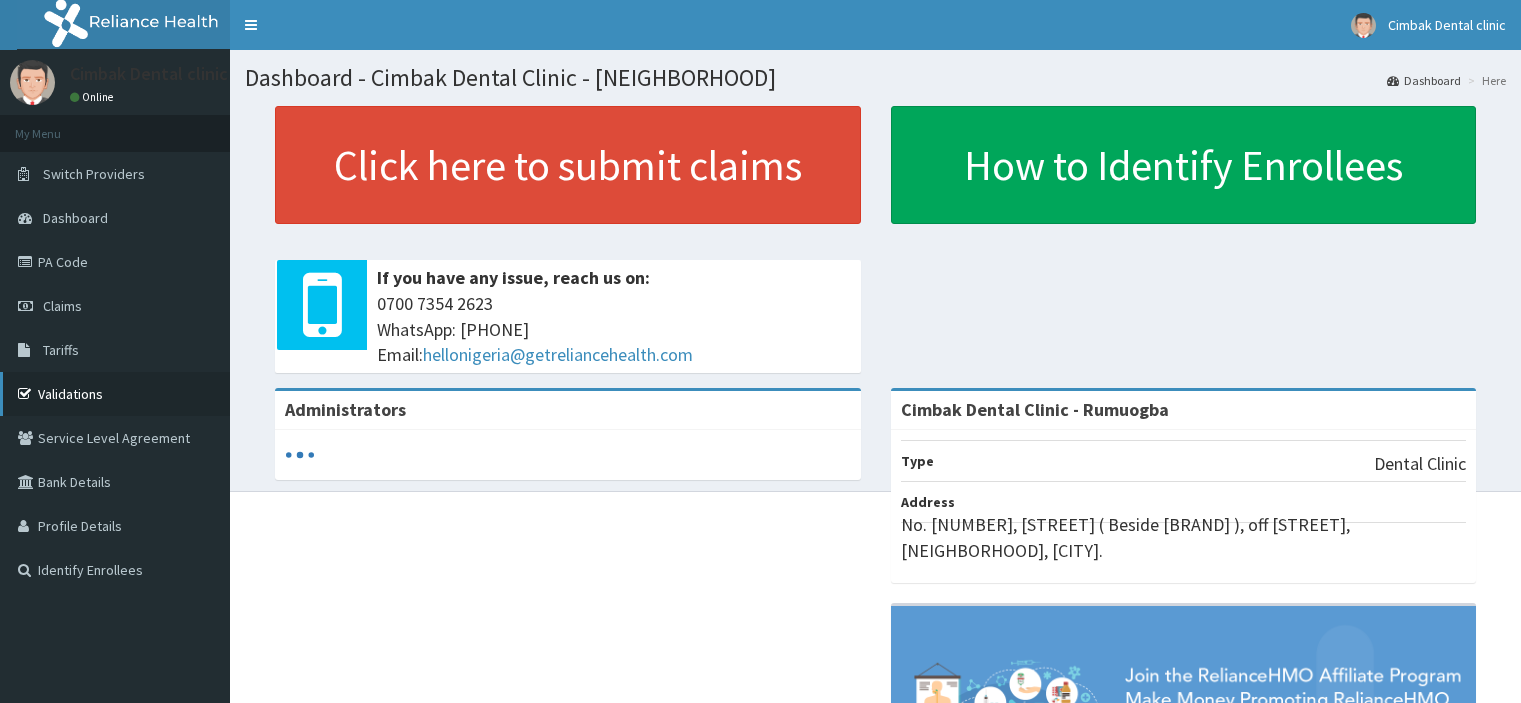 scroll, scrollTop: 0, scrollLeft: 0, axis: both 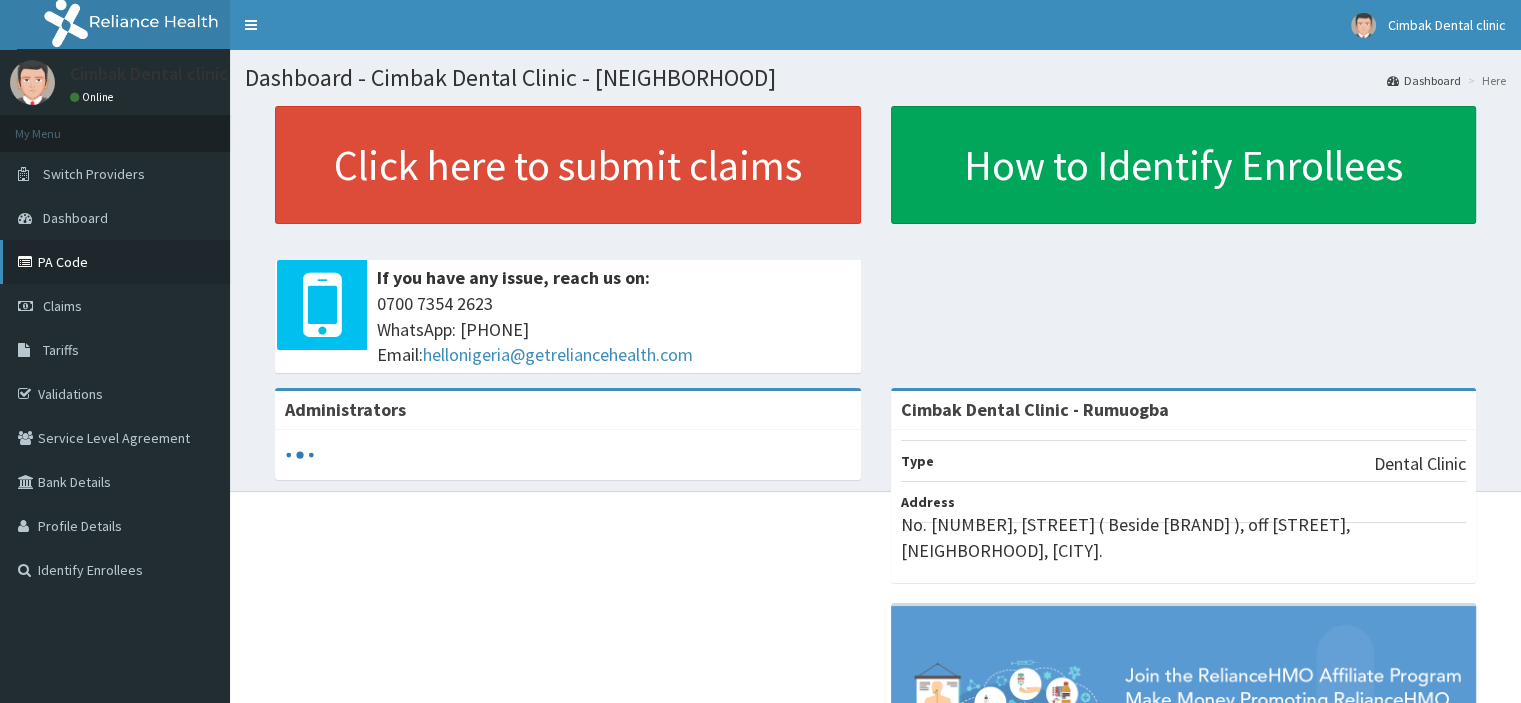 click on "PA Code" at bounding box center (115, 262) 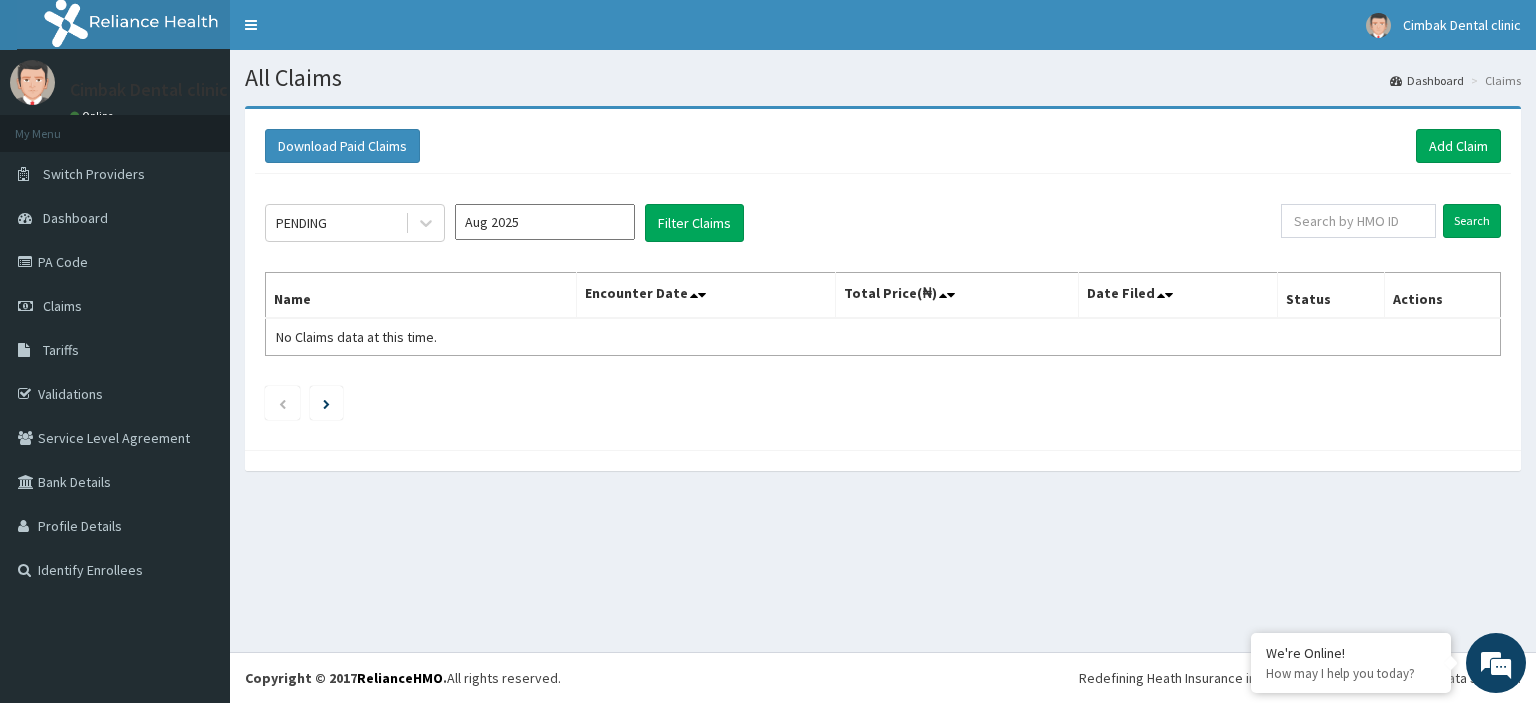 scroll, scrollTop: 0, scrollLeft: 0, axis: both 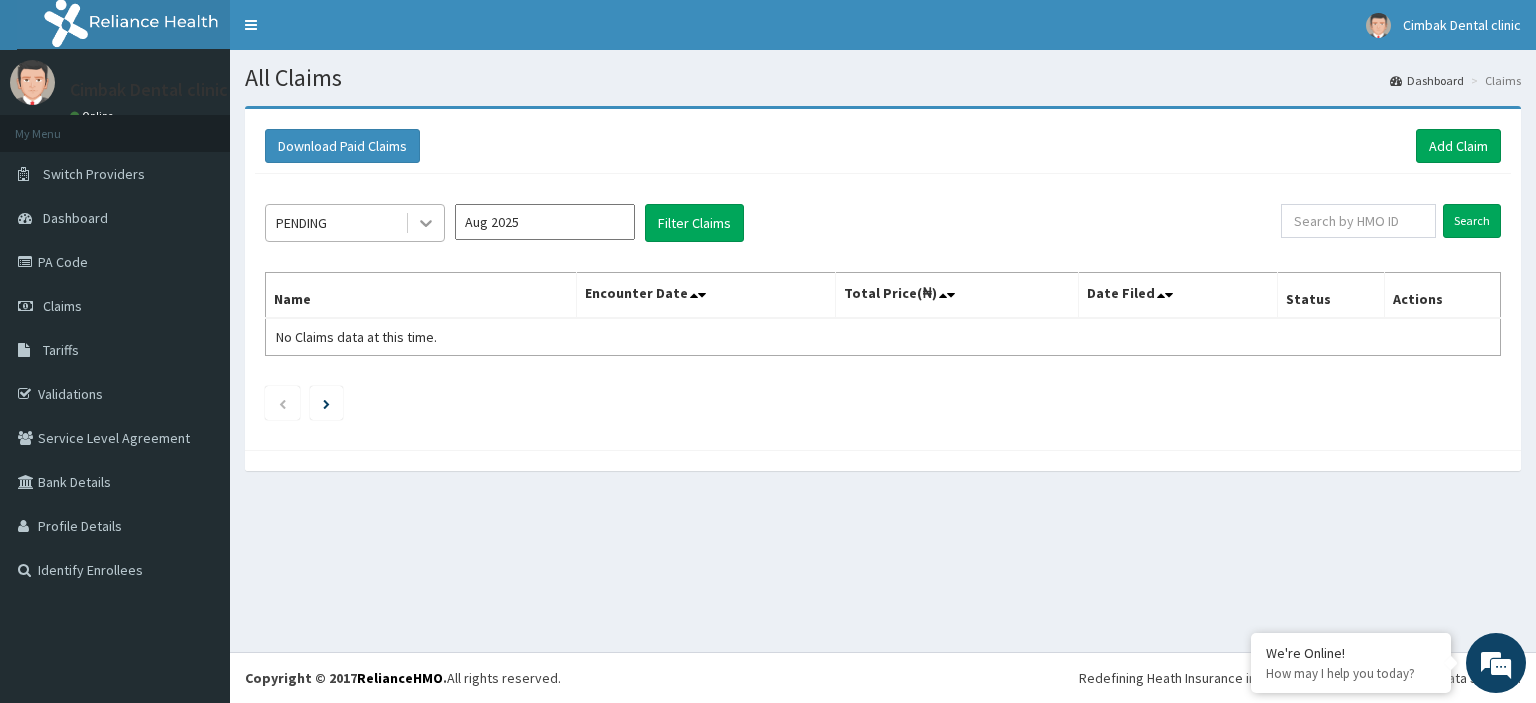 click at bounding box center [426, 223] 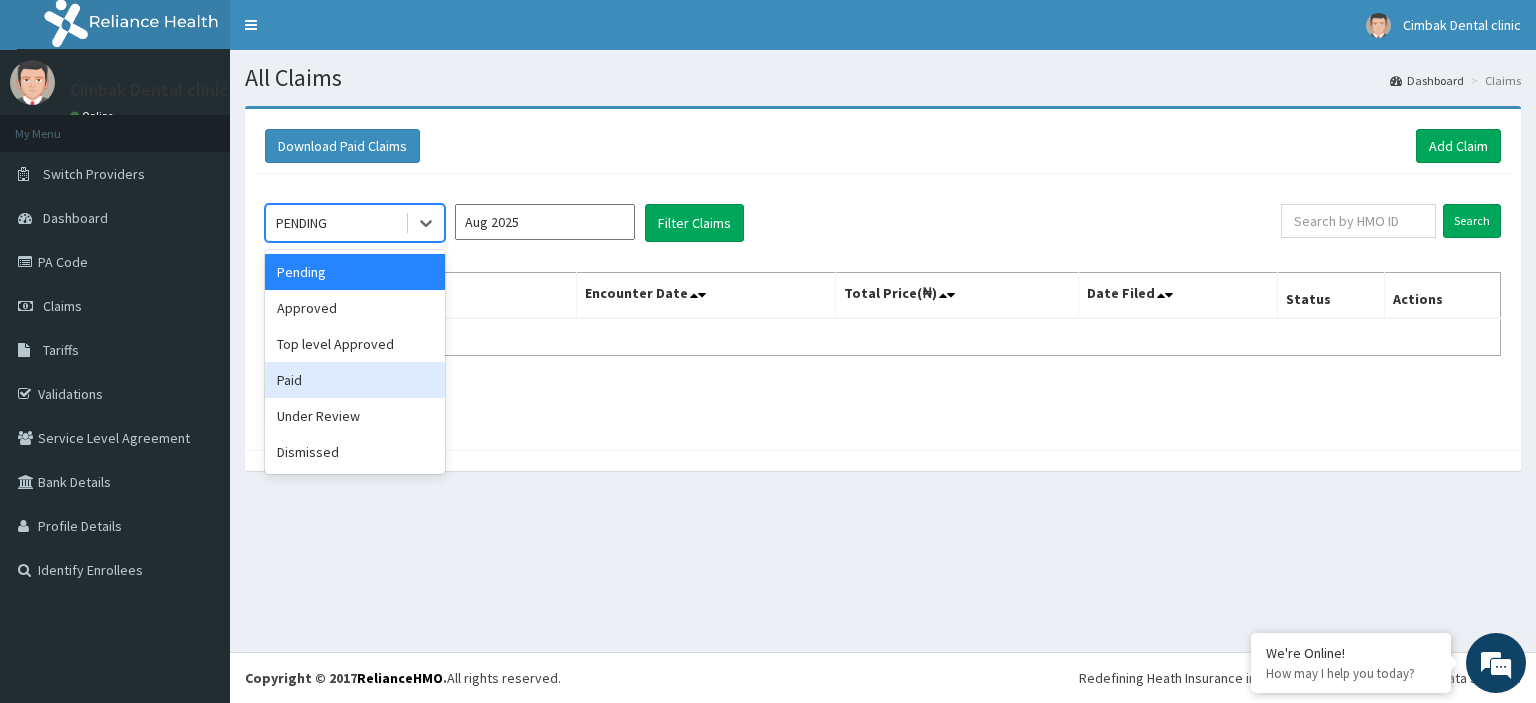 click on "Paid" at bounding box center (355, 380) 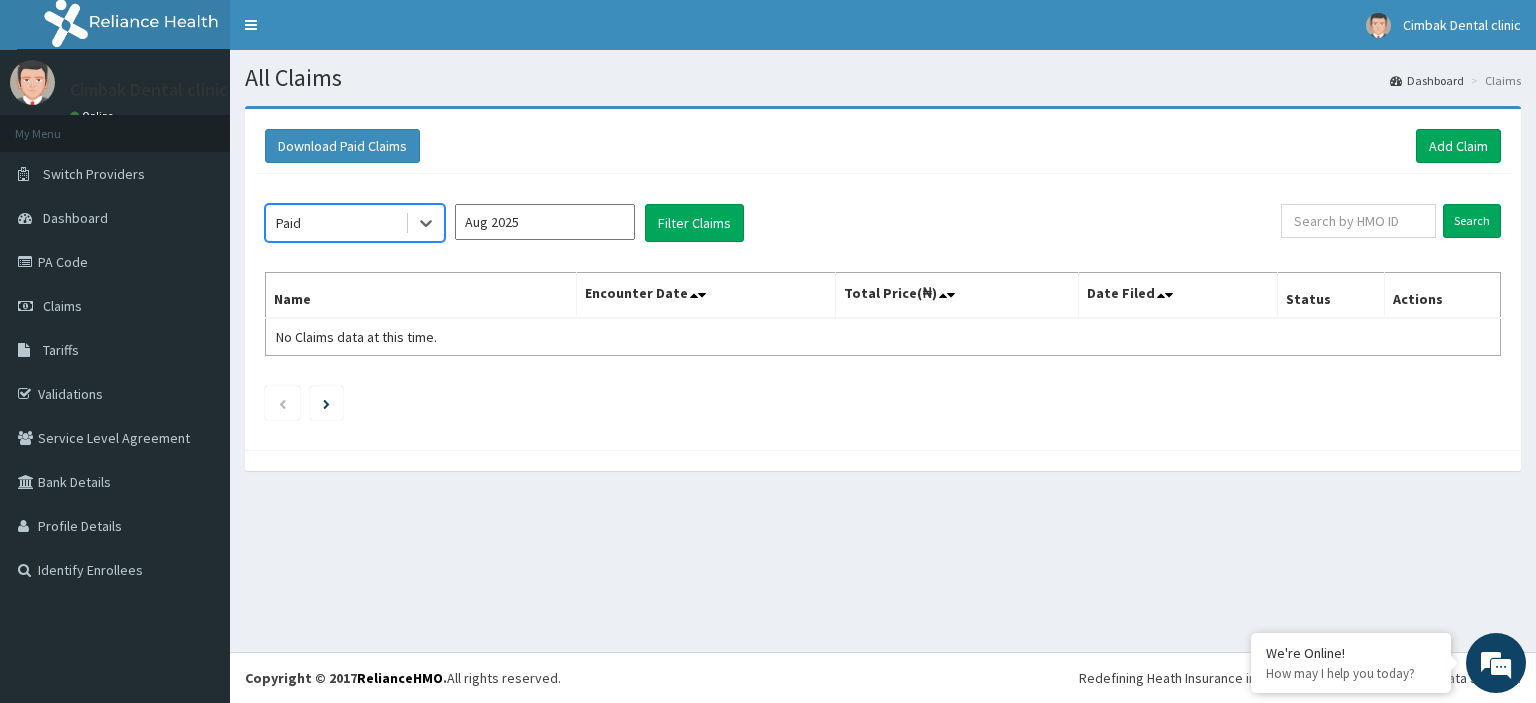 click on "Aug 2025" at bounding box center (545, 222) 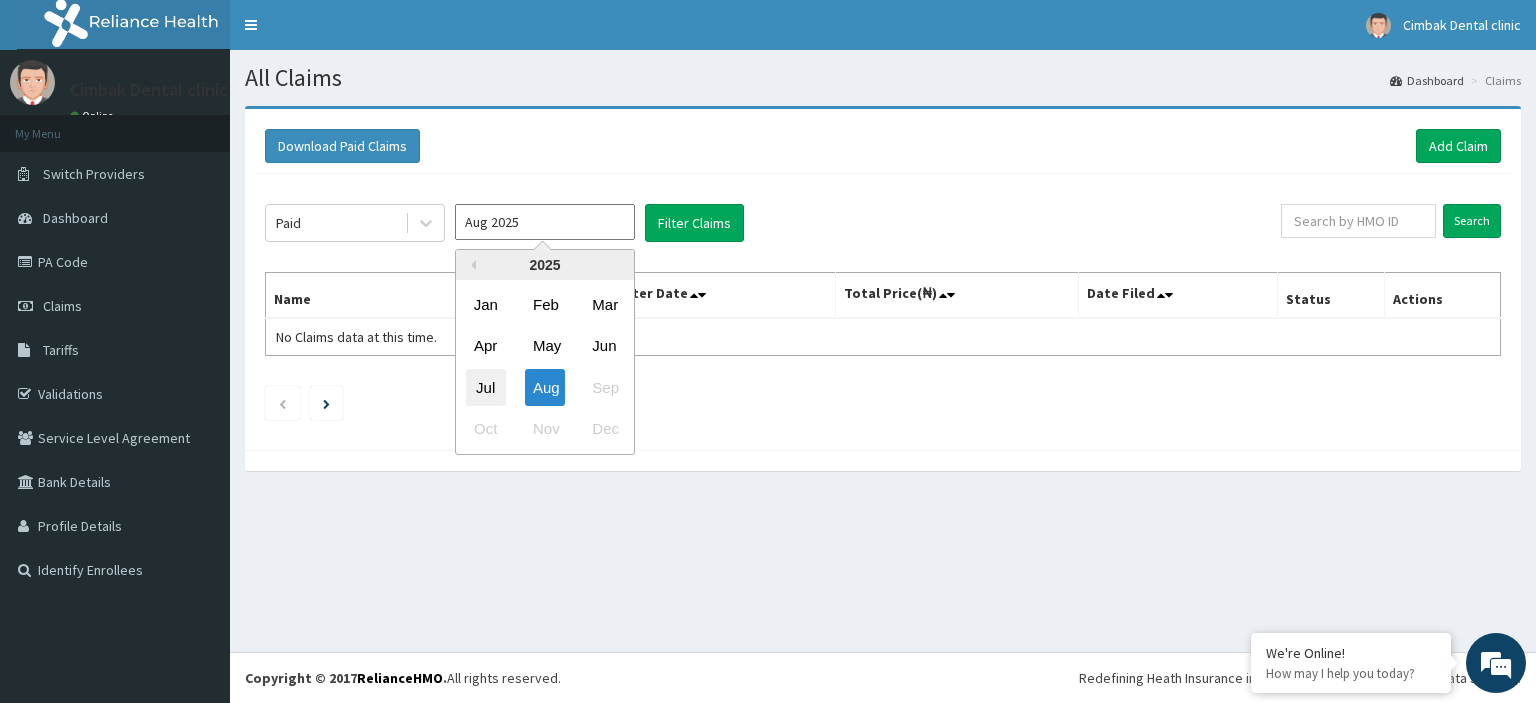 click on "Jul" at bounding box center [486, 387] 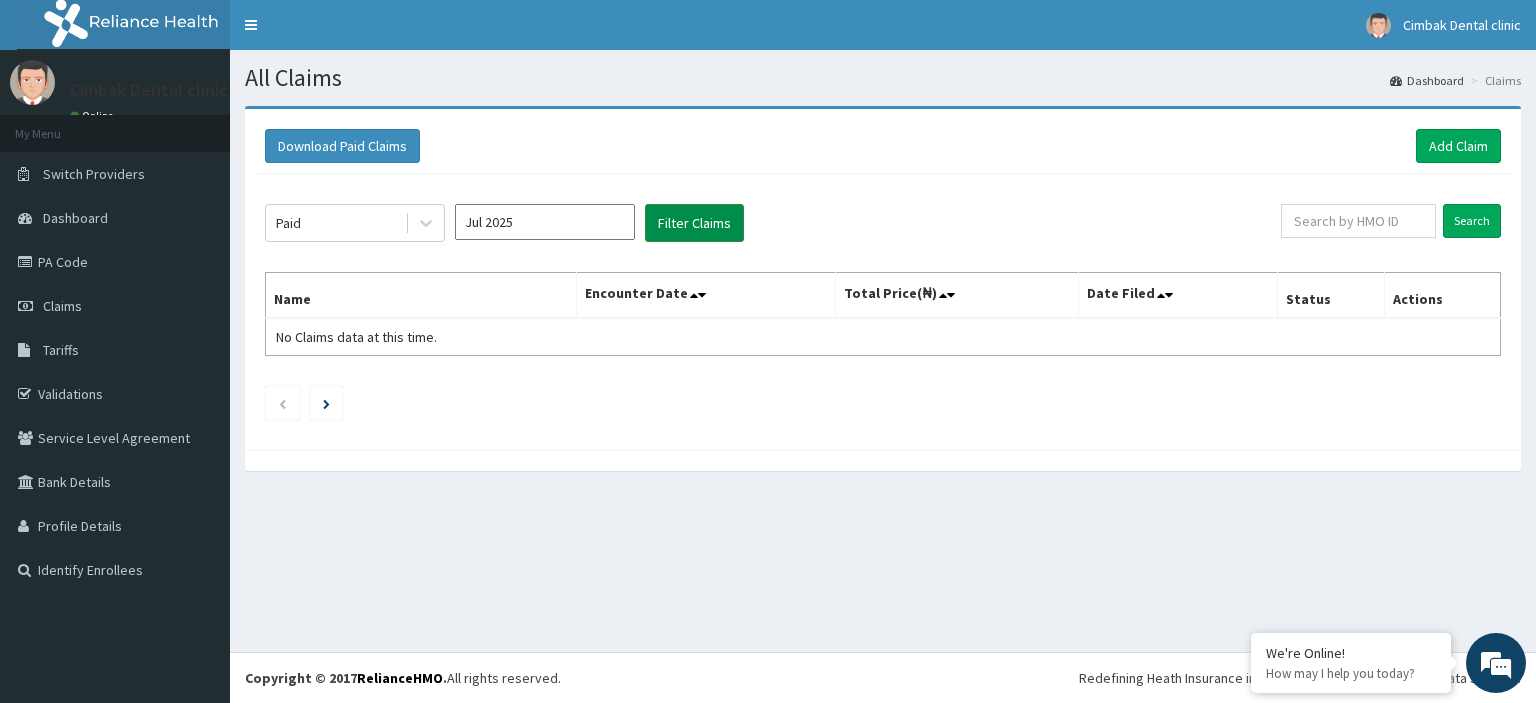 click on "Filter Claims" at bounding box center [694, 223] 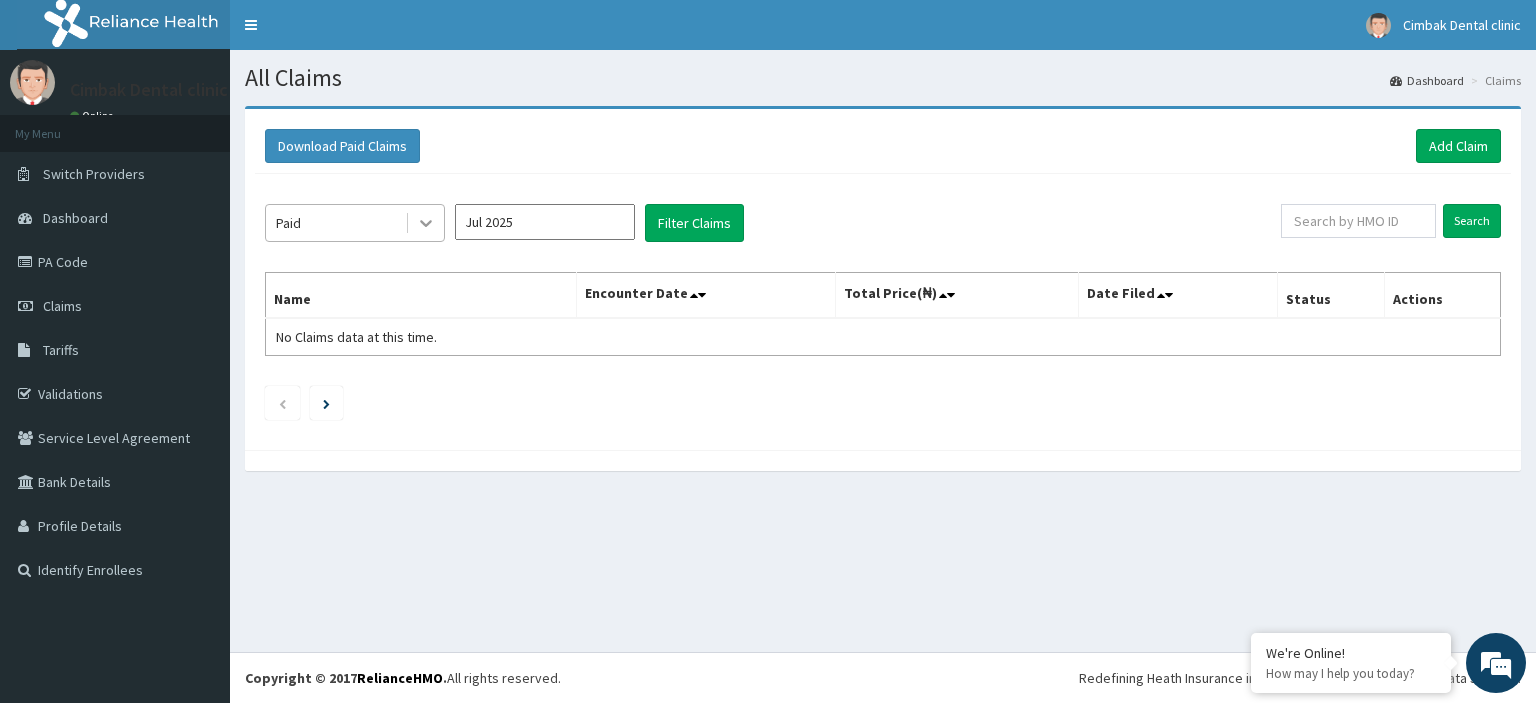 click 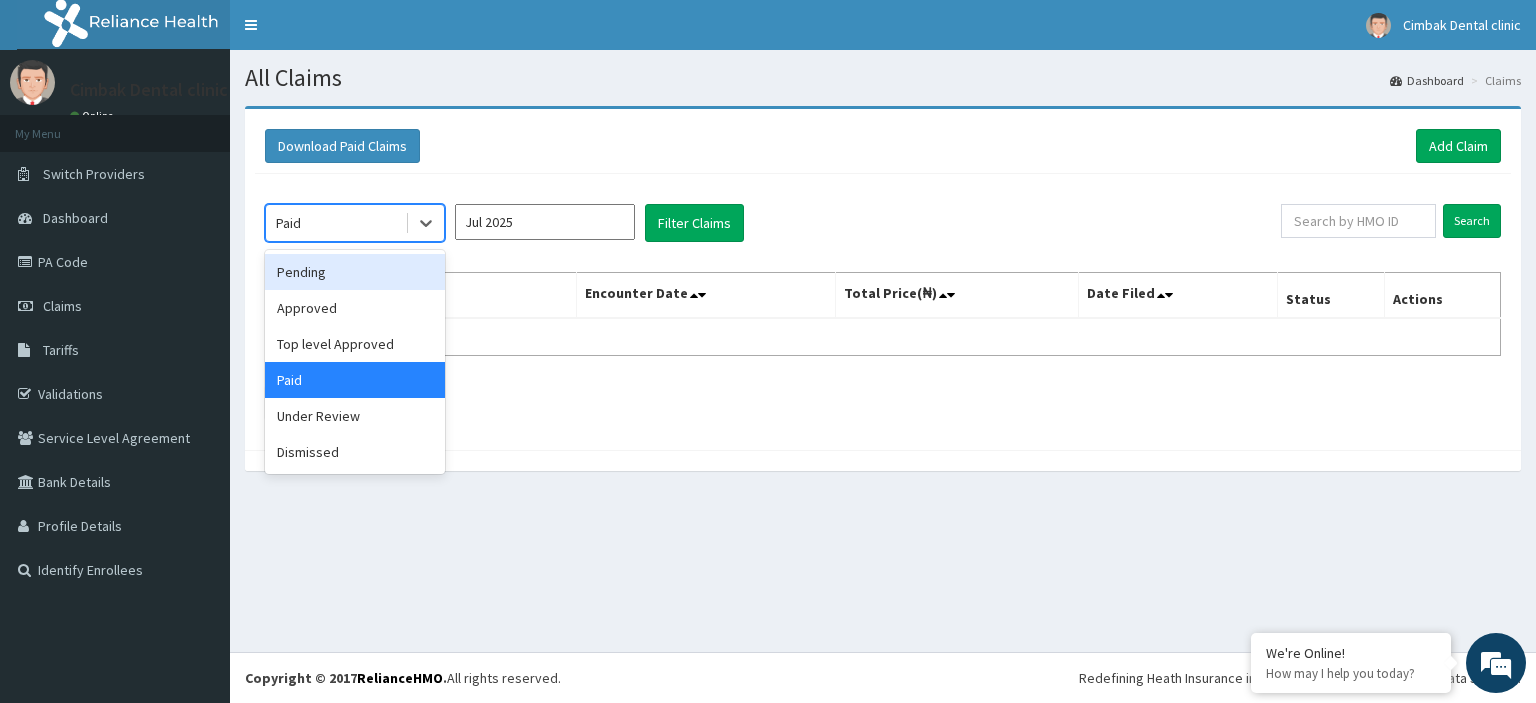 click on "Pending" at bounding box center [355, 272] 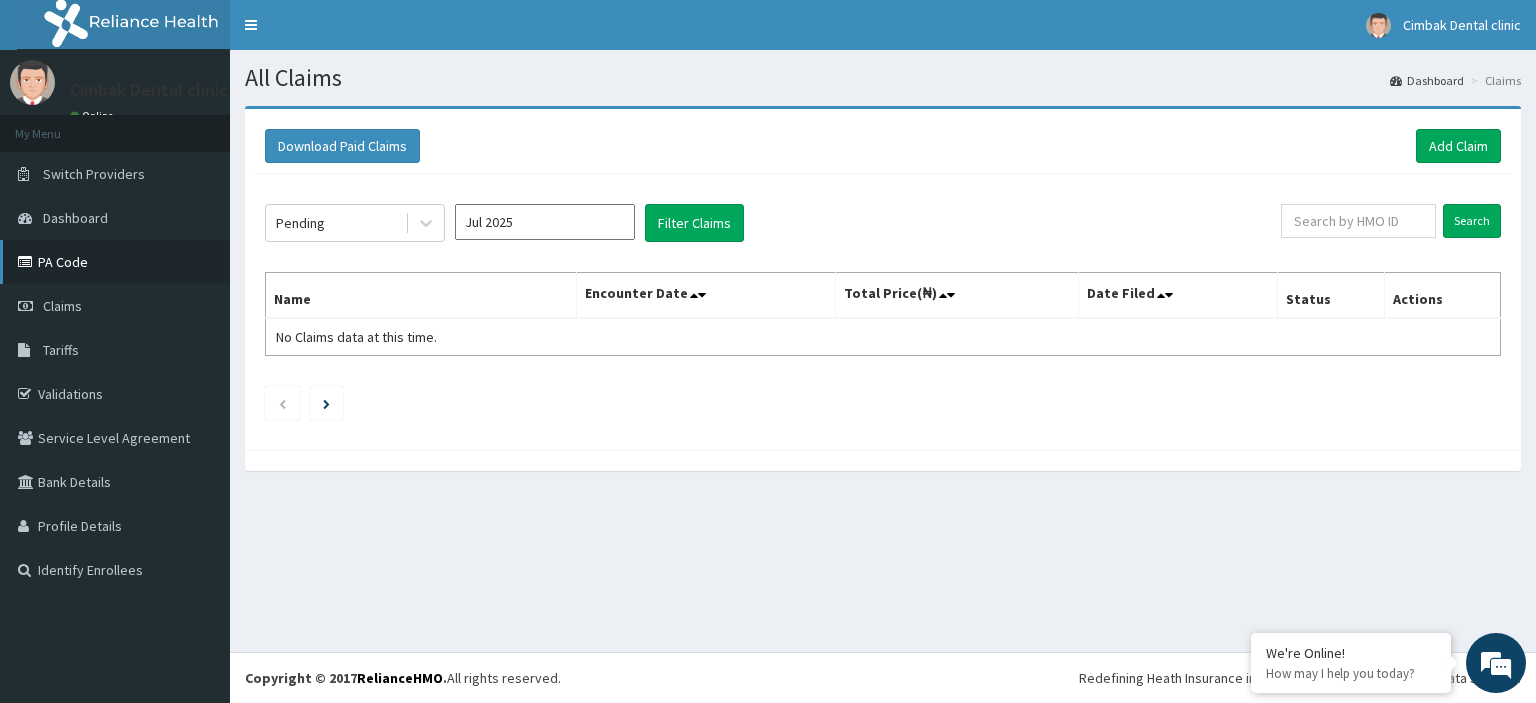click on "PA Code" at bounding box center (115, 262) 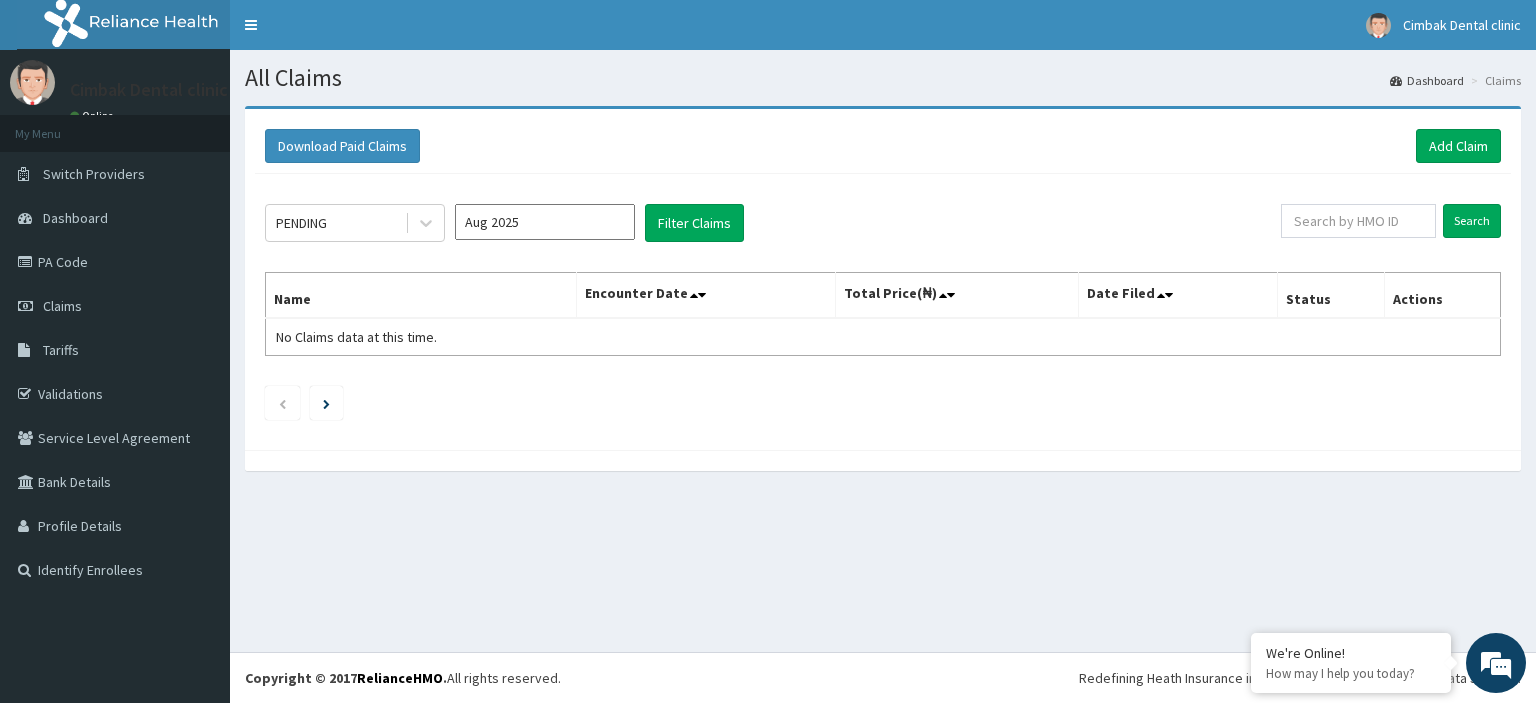 scroll, scrollTop: 0, scrollLeft: 0, axis: both 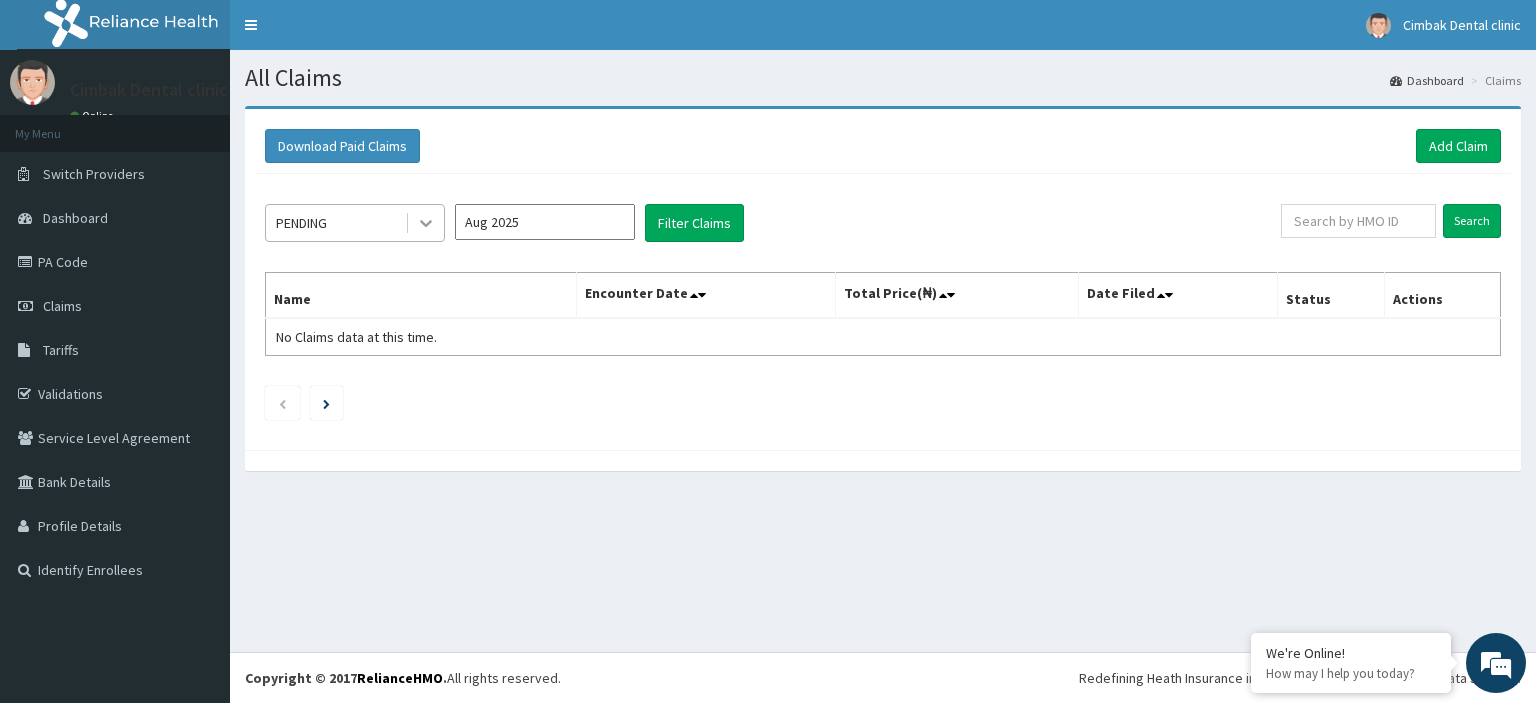 click 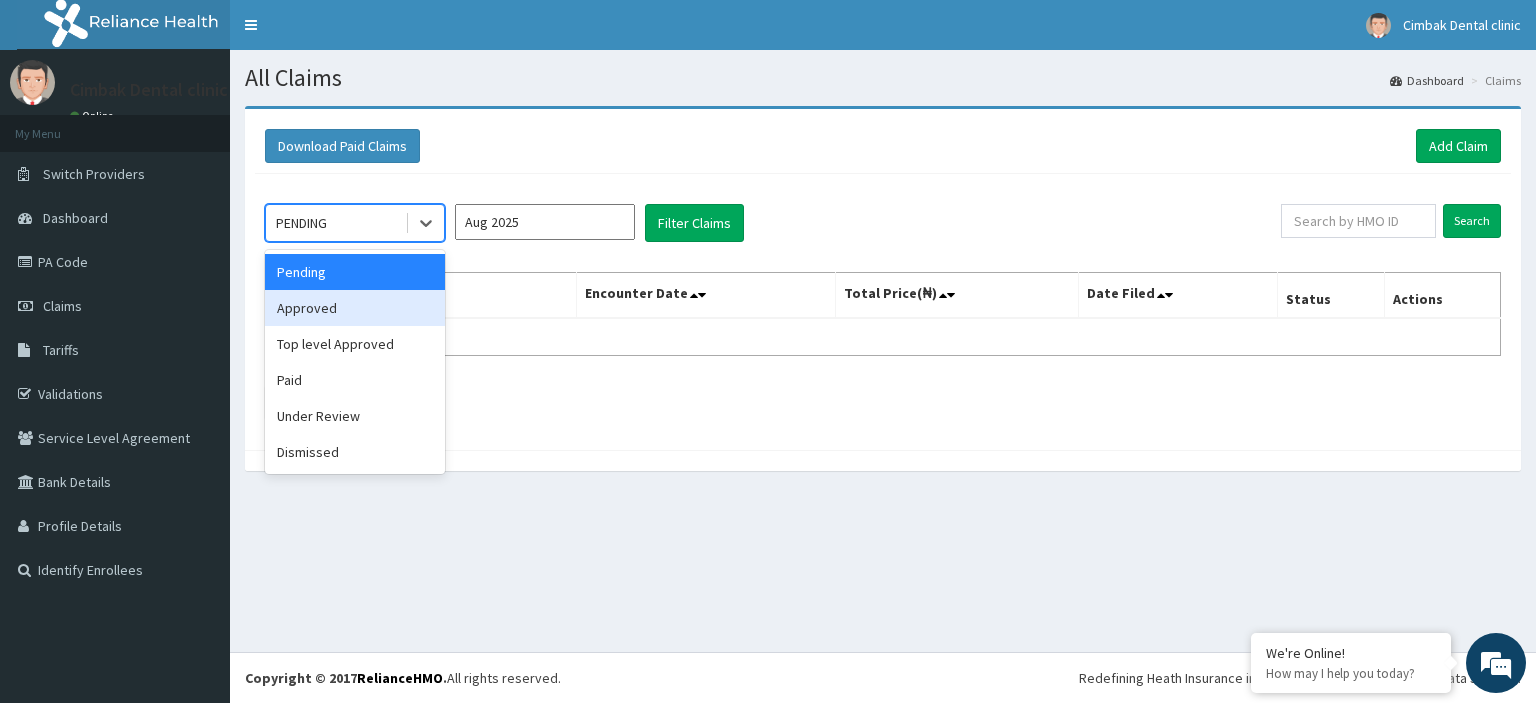 click on "Approved" at bounding box center (355, 308) 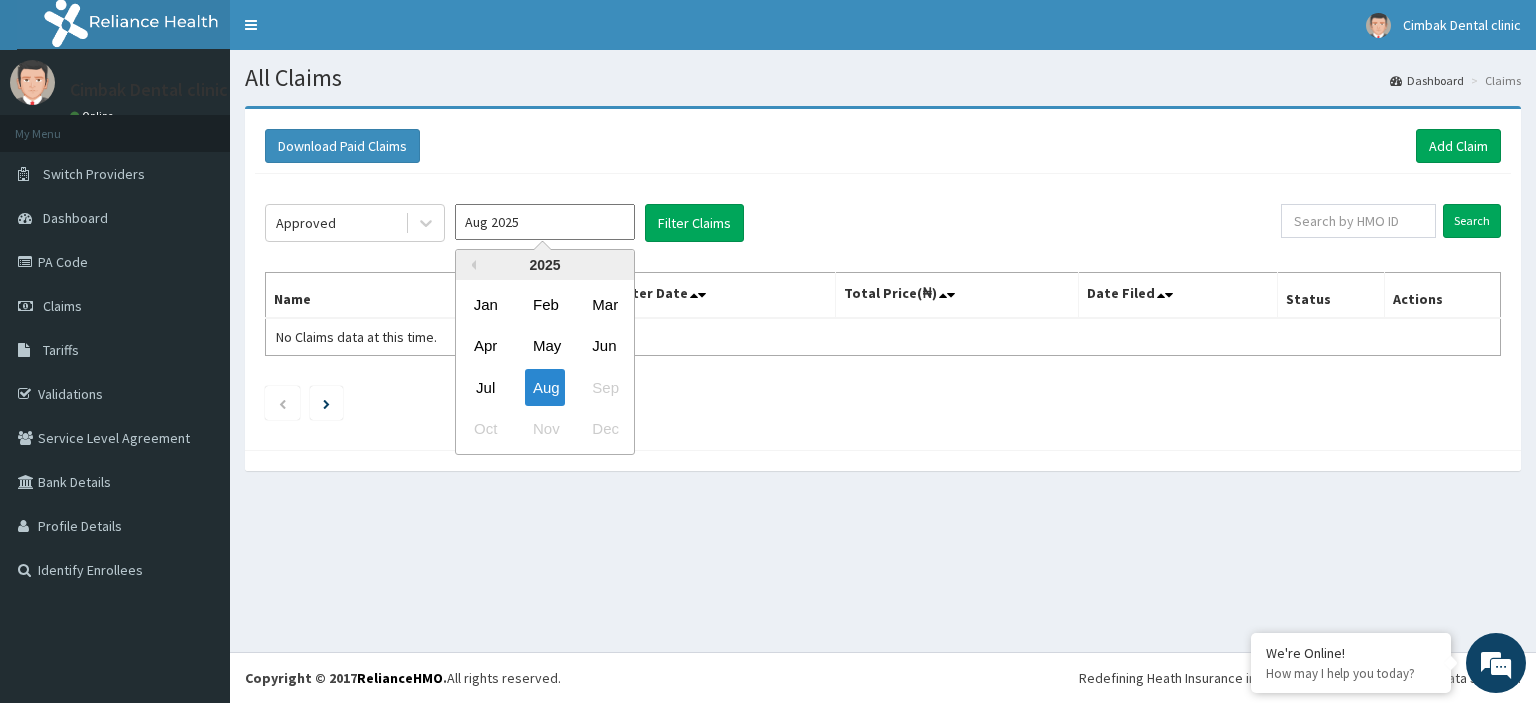 click on "Aug 2025" at bounding box center (545, 222) 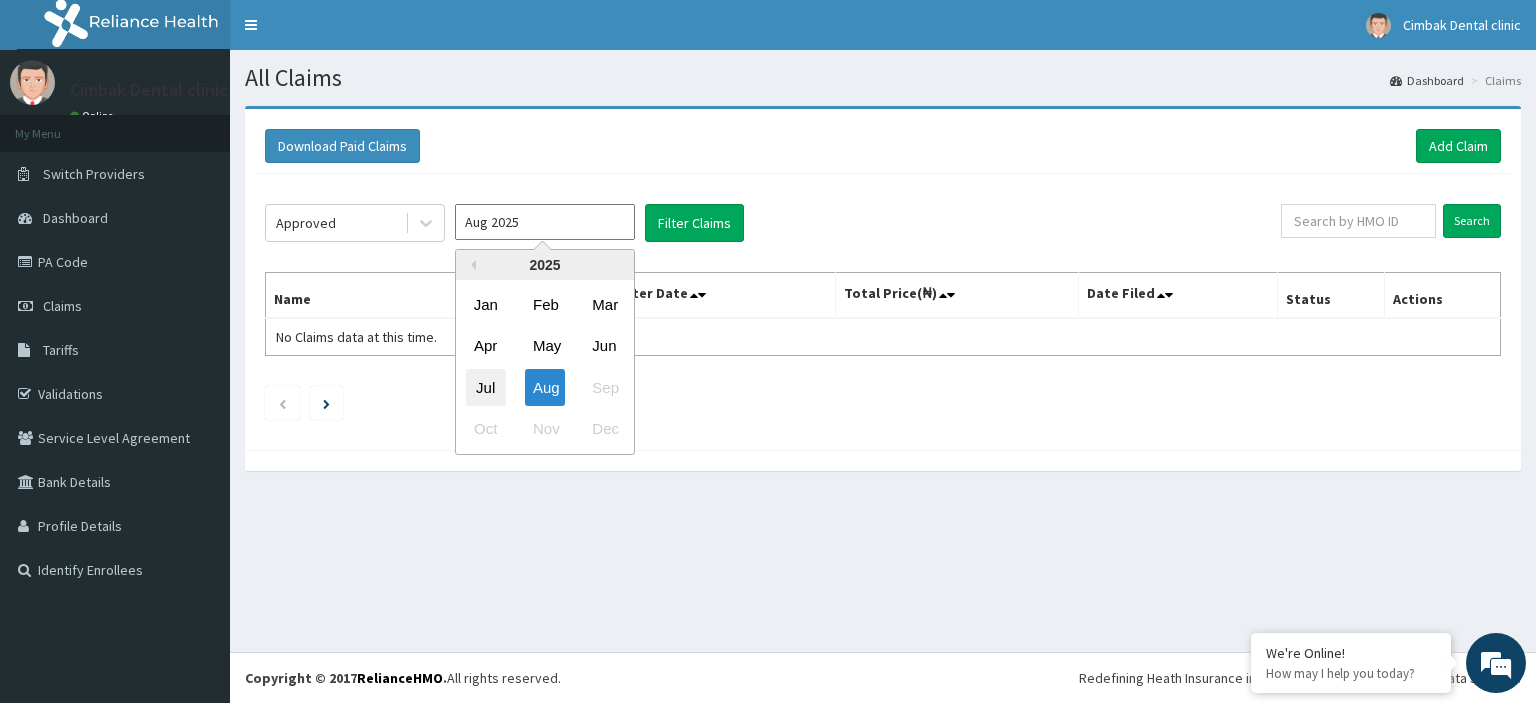 click on "Jul" at bounding box center (486, 387) 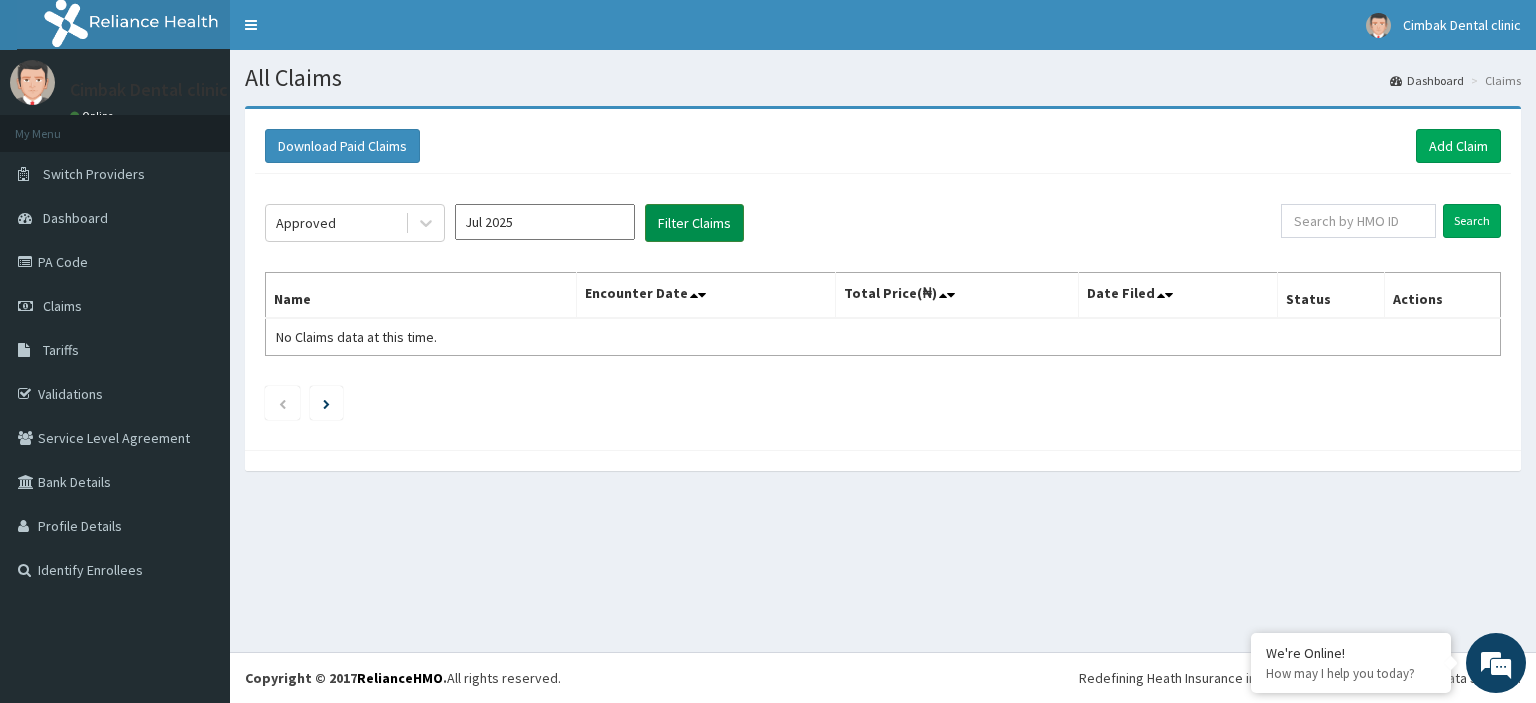 click on "Filter Claims" at bounding box center [694, 223] 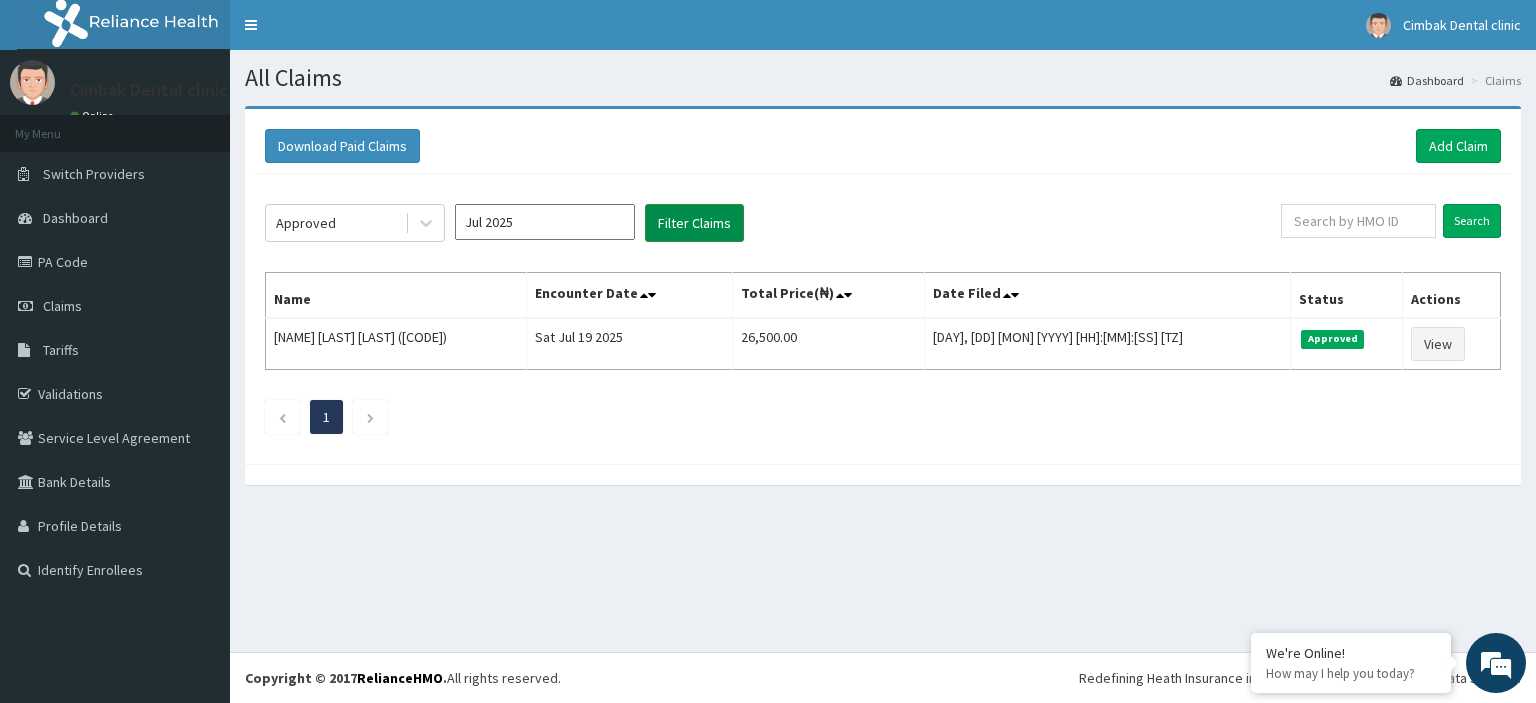 scroll, scrollTop: 0, scrollLeft: 0, axis: both 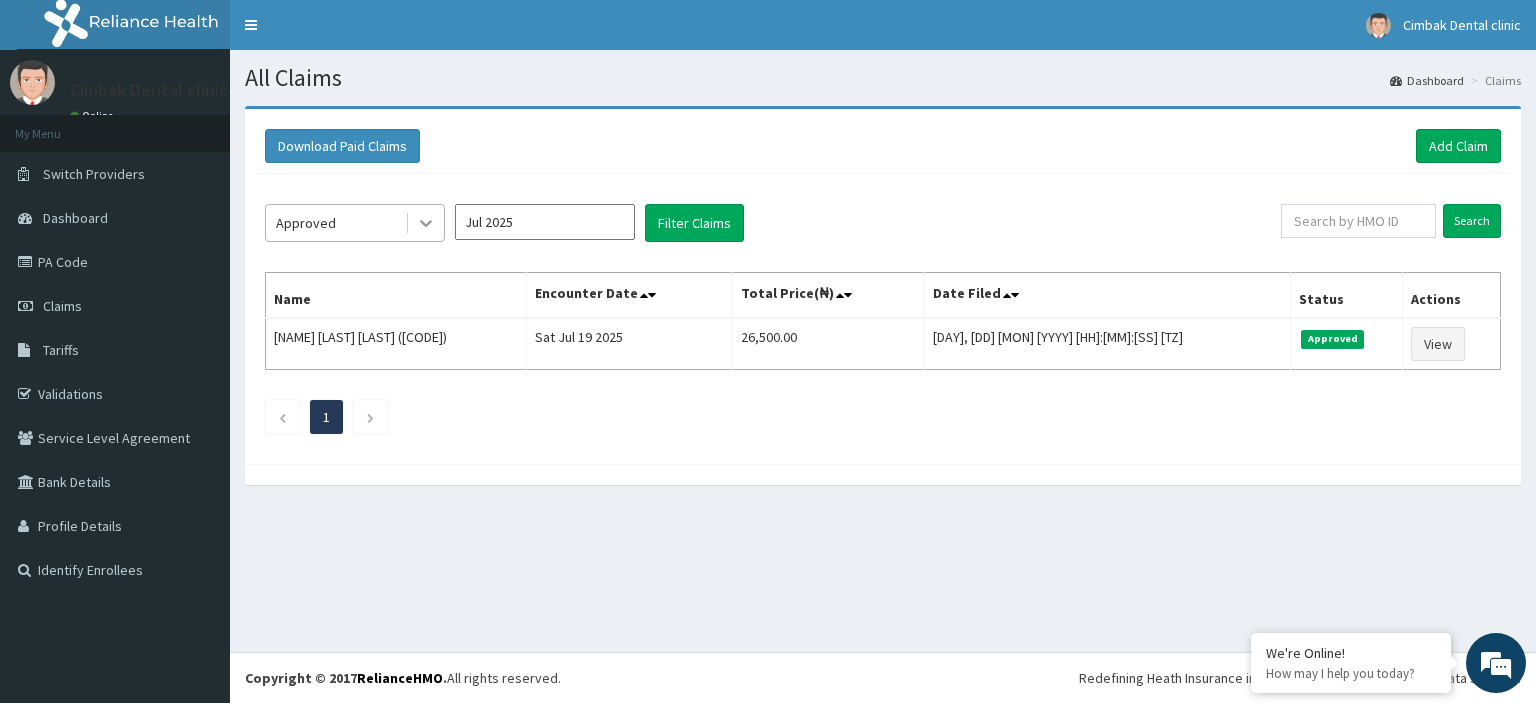 click 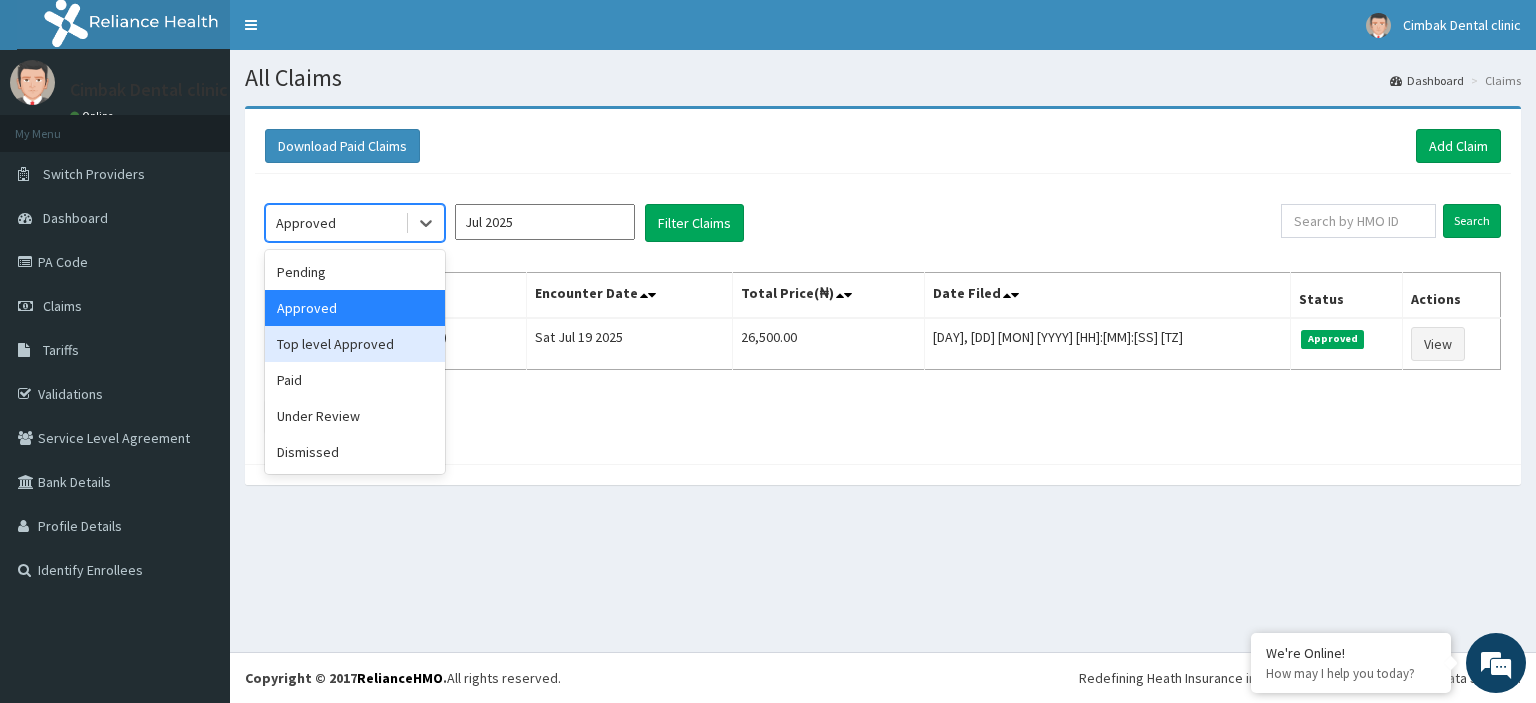 click on "Top level Approved" at bounding box center [355, 344] 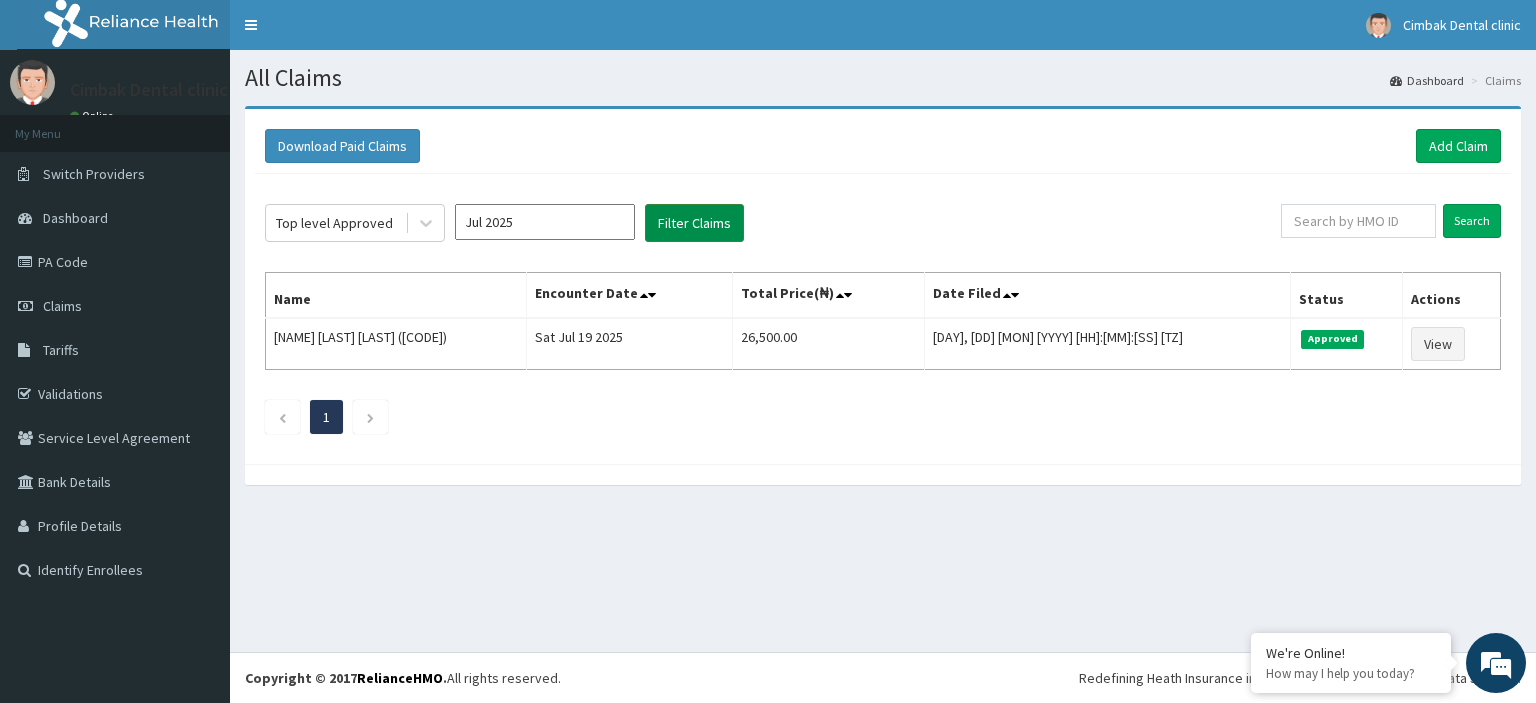 click on "Filter Claims" at bounding box center [694, 223] 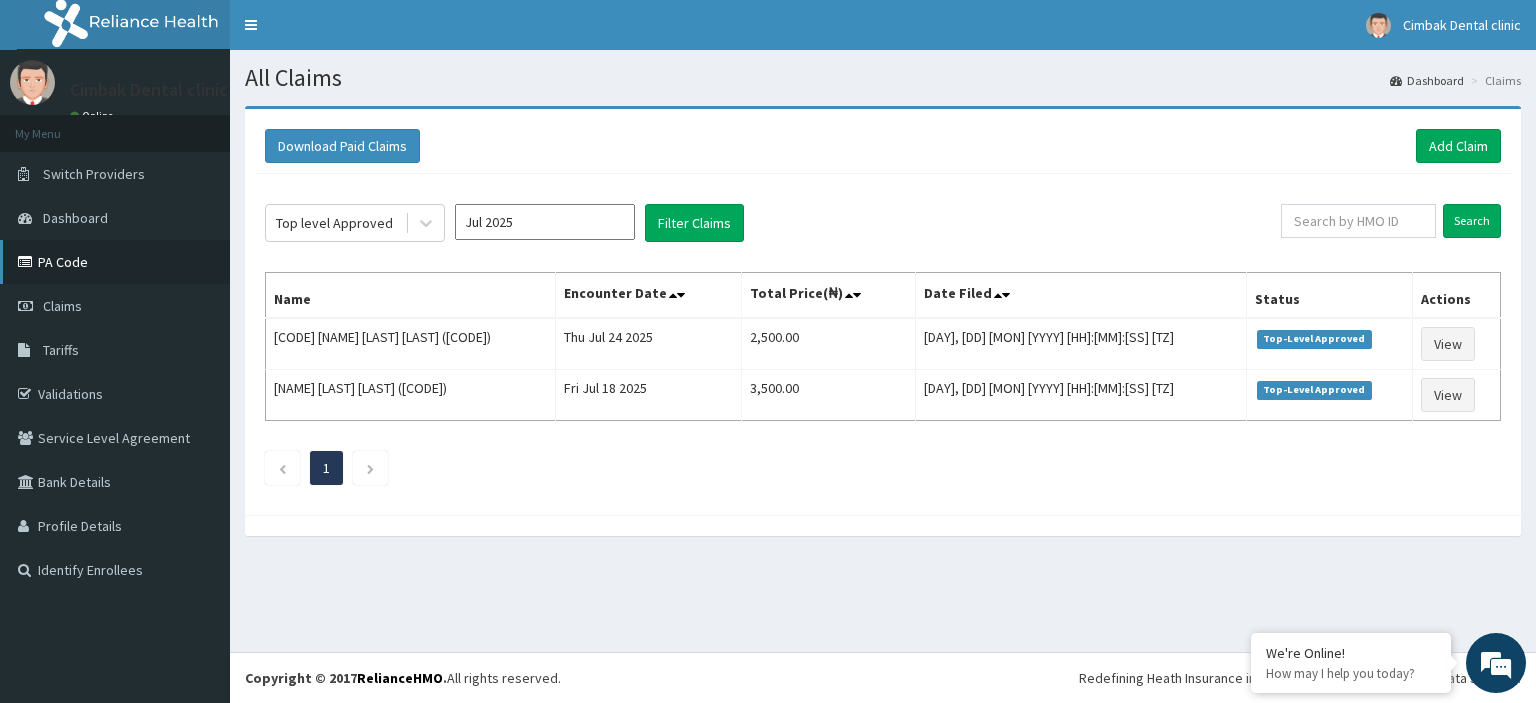 click on "PA Code" at bounding box center (115, 262) 